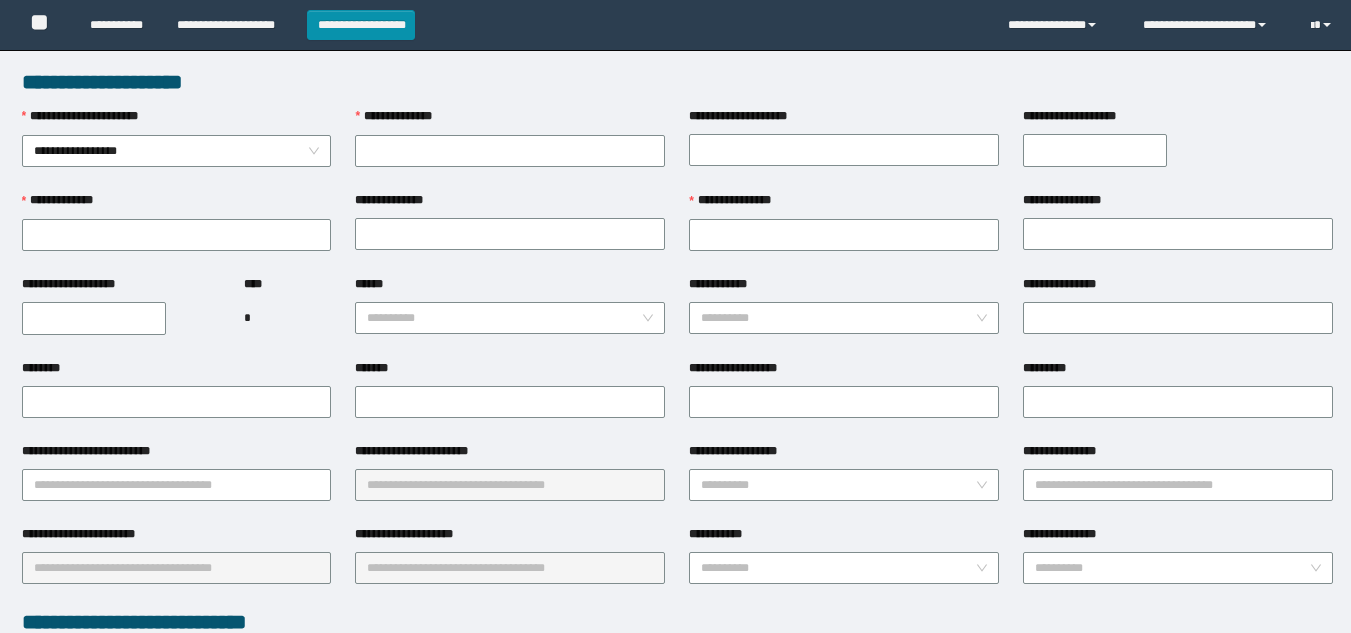scroll, scrollTop: 0, scrollLeft: 0, axis: both 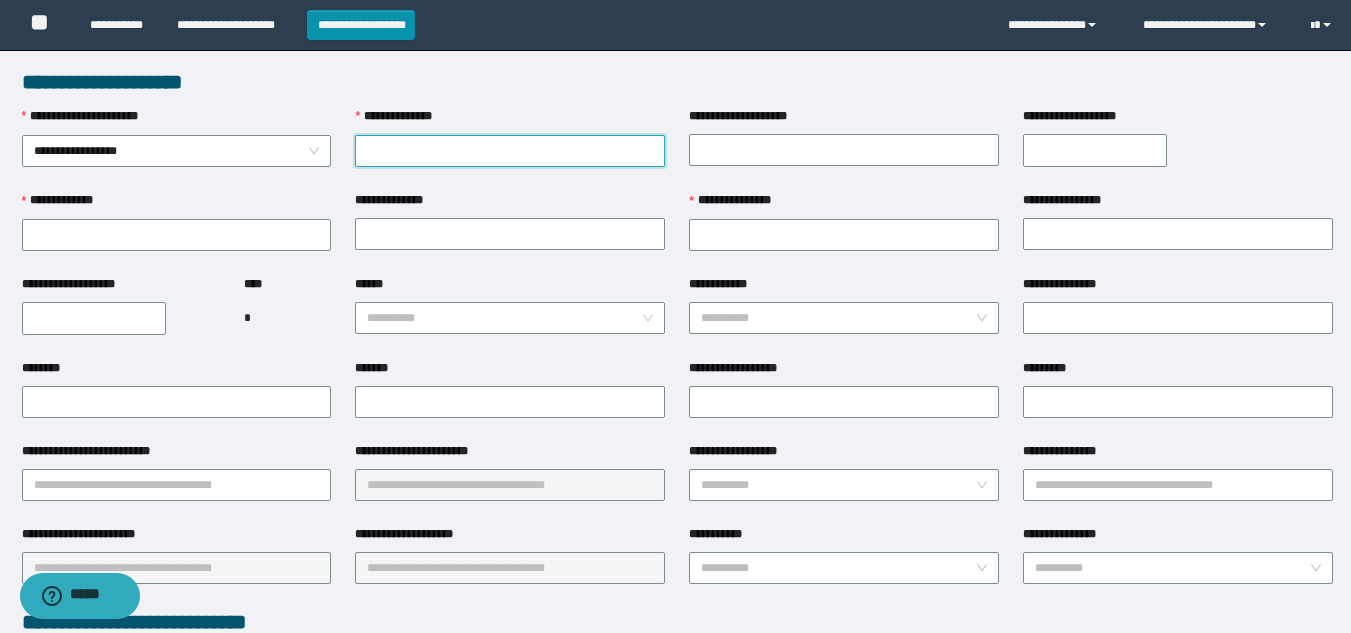 click on "**********" at bounding box center [510, 151] 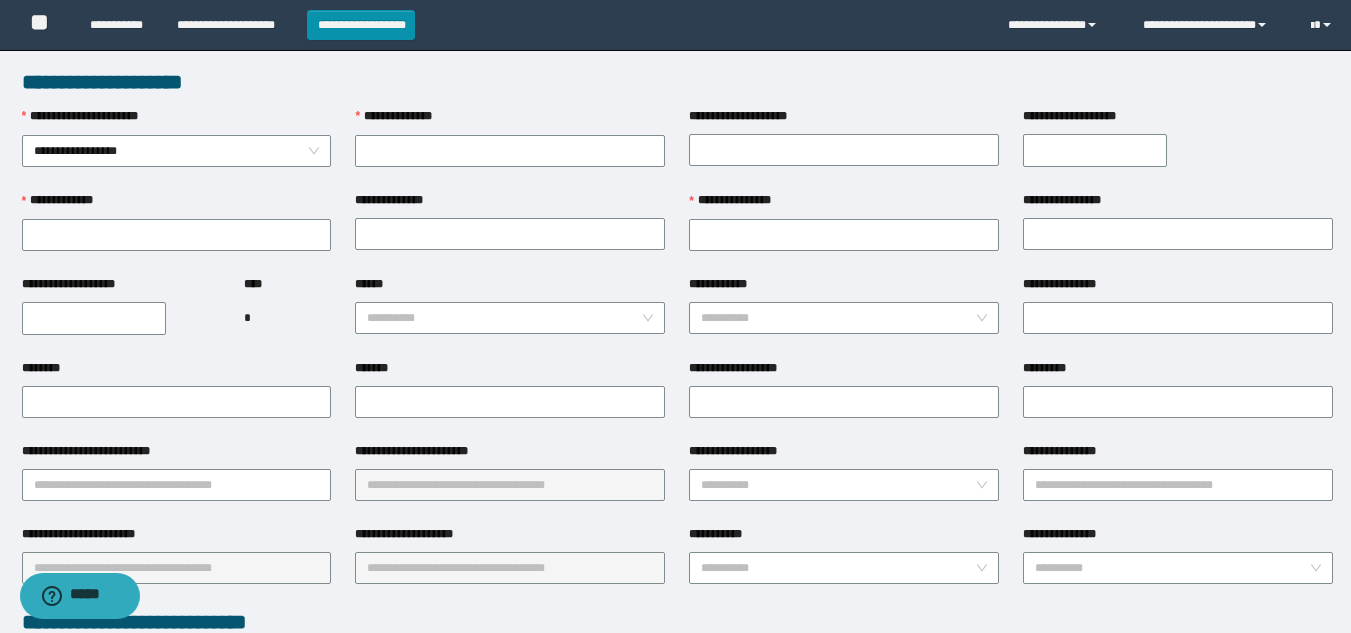 click on "**********" at bounding box center (1080, 116) 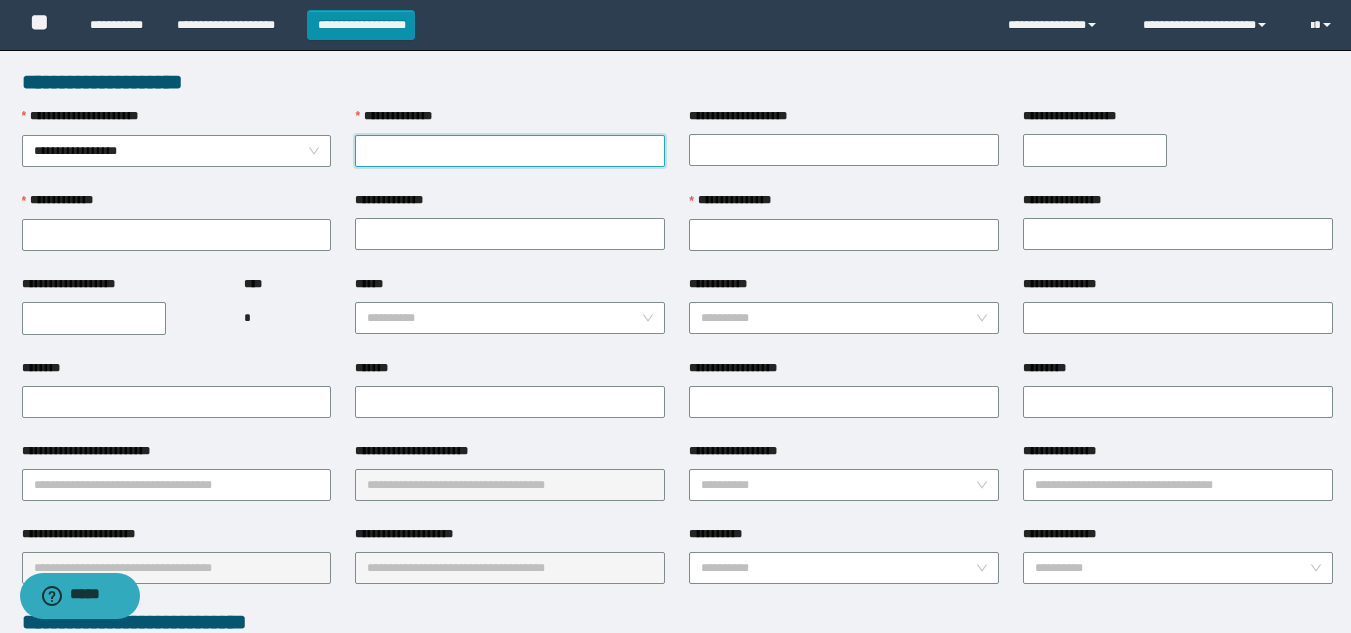 click on "**********" at bounding box center (510, 151) 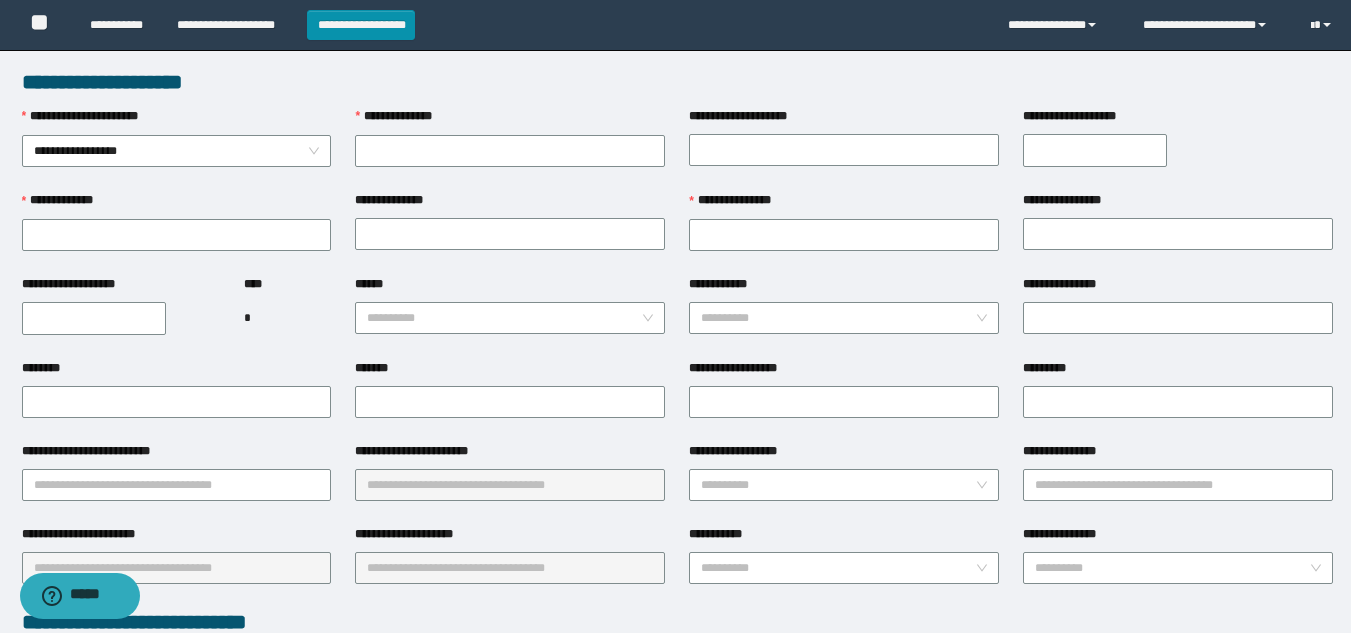 click on "**********" at bounding box center [677, 82] 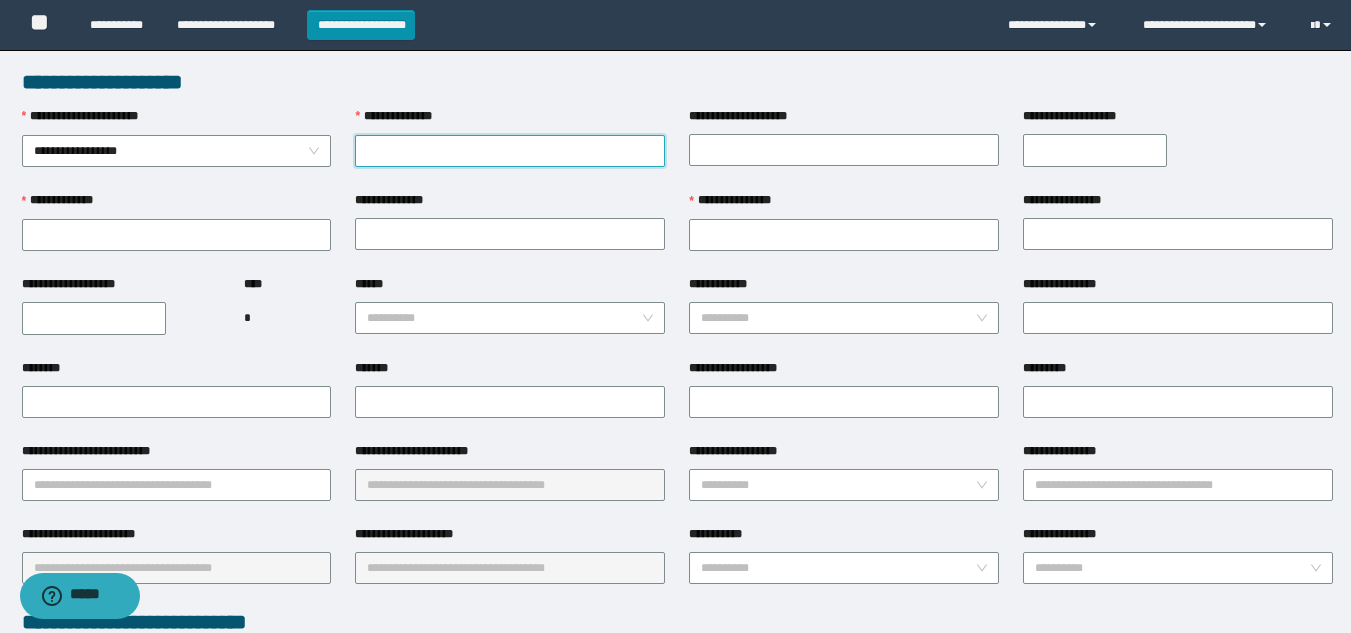 click on "**********" at bounding box center [510, 151] 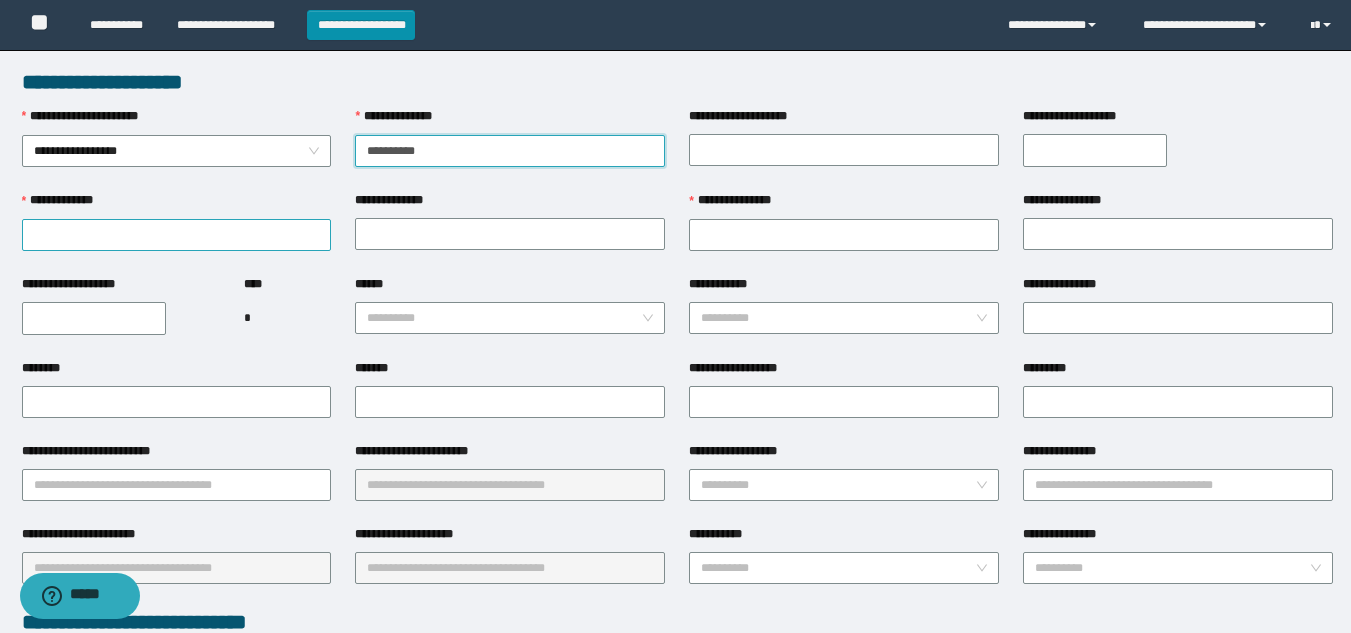 type on "**********" 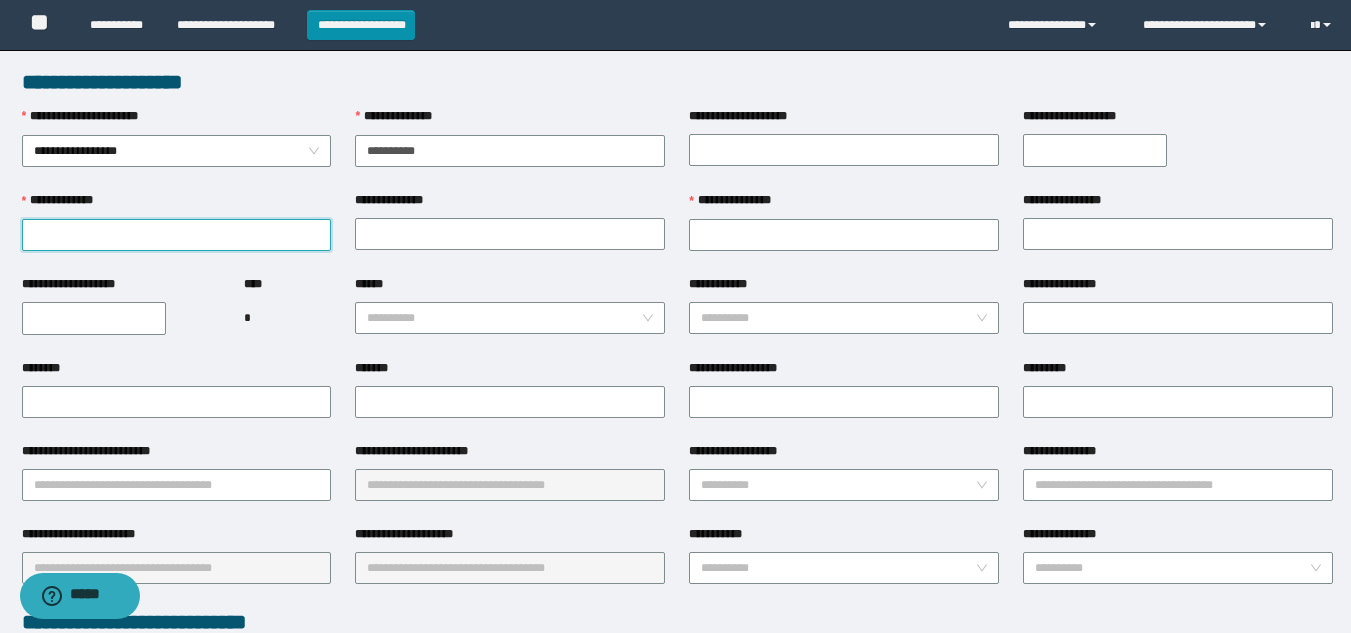 click on "**********" at bounding box center (177, 235) 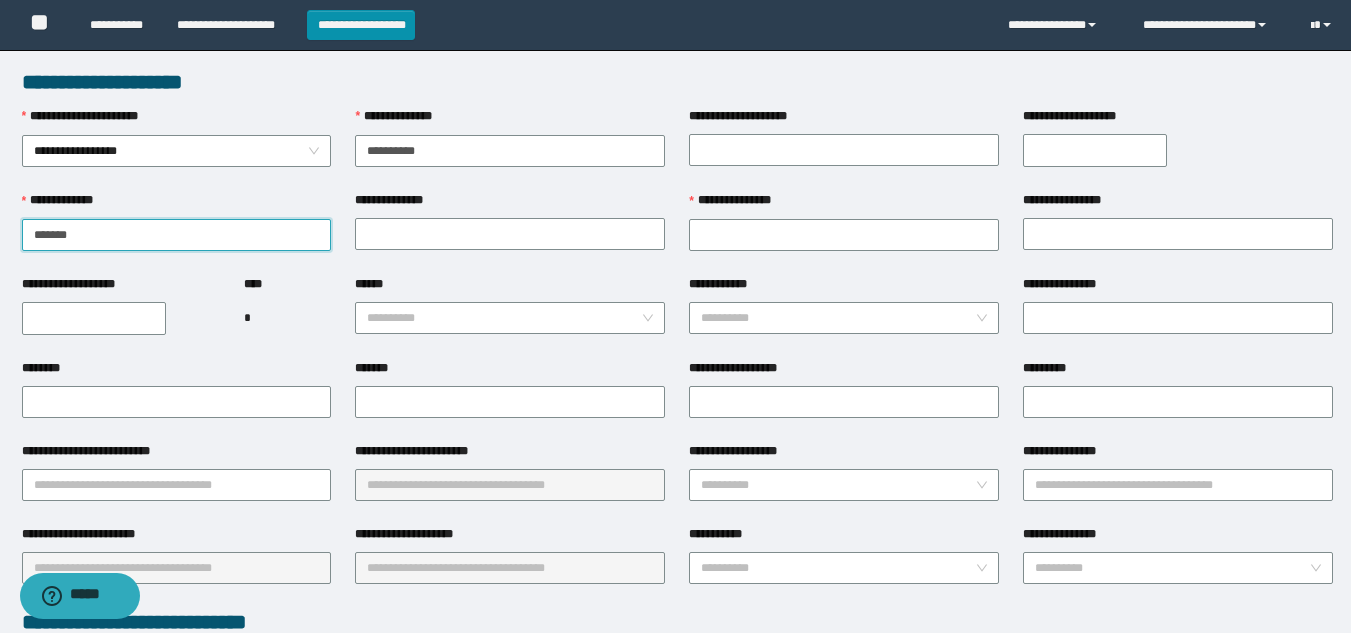 type on "*******" 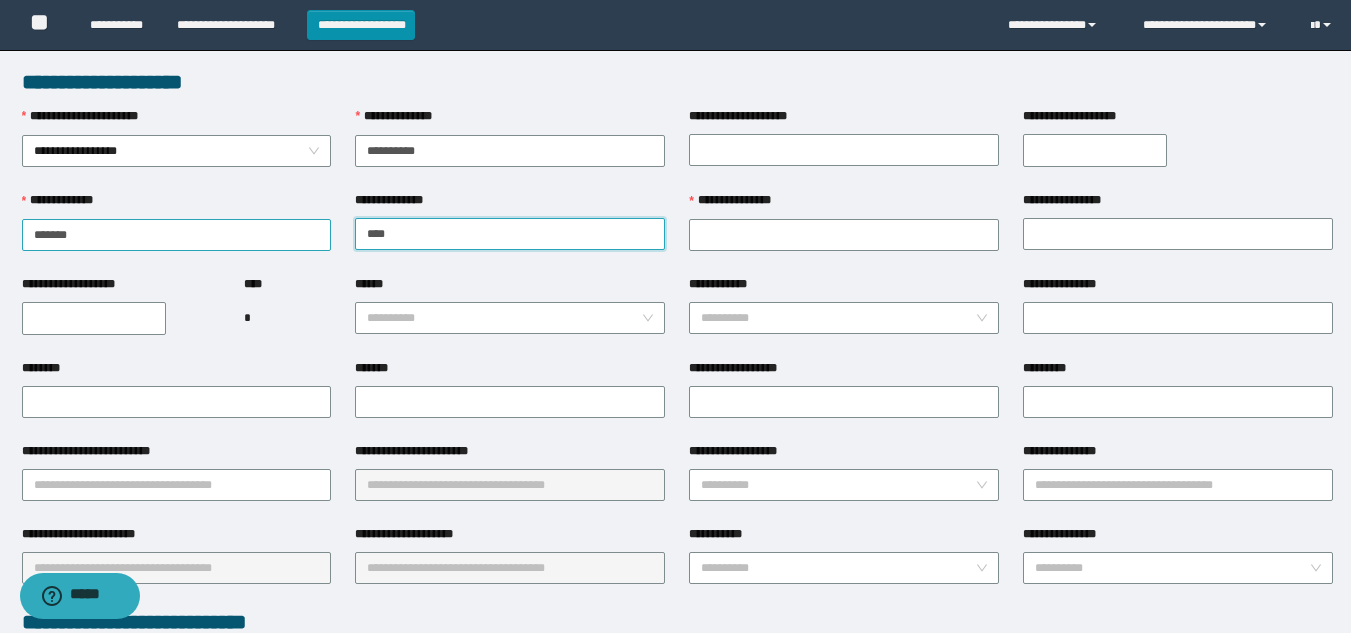 type on "****" 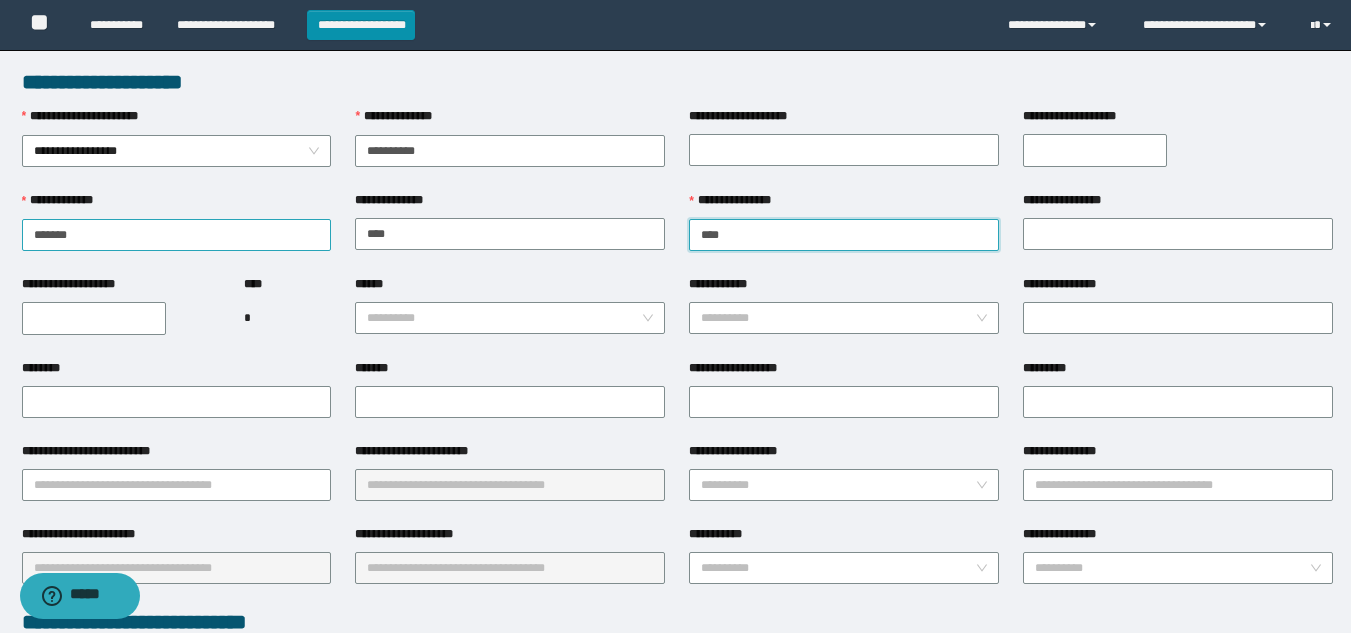 type on "****" 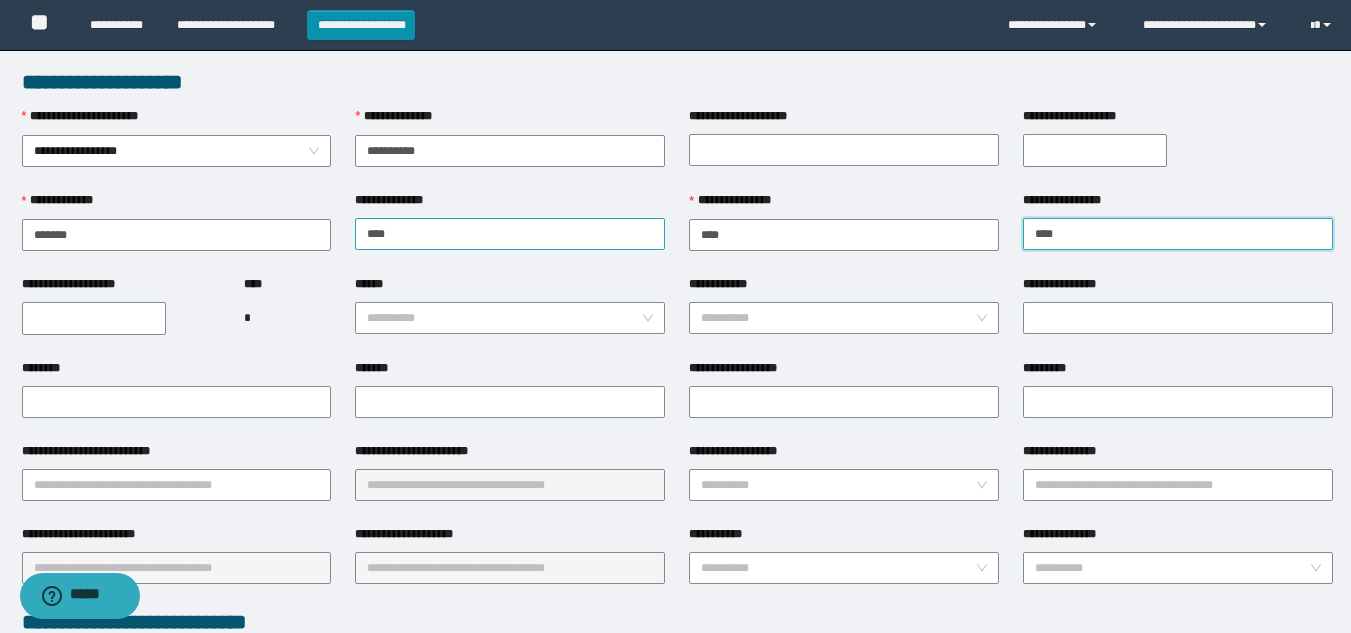 type on "****" 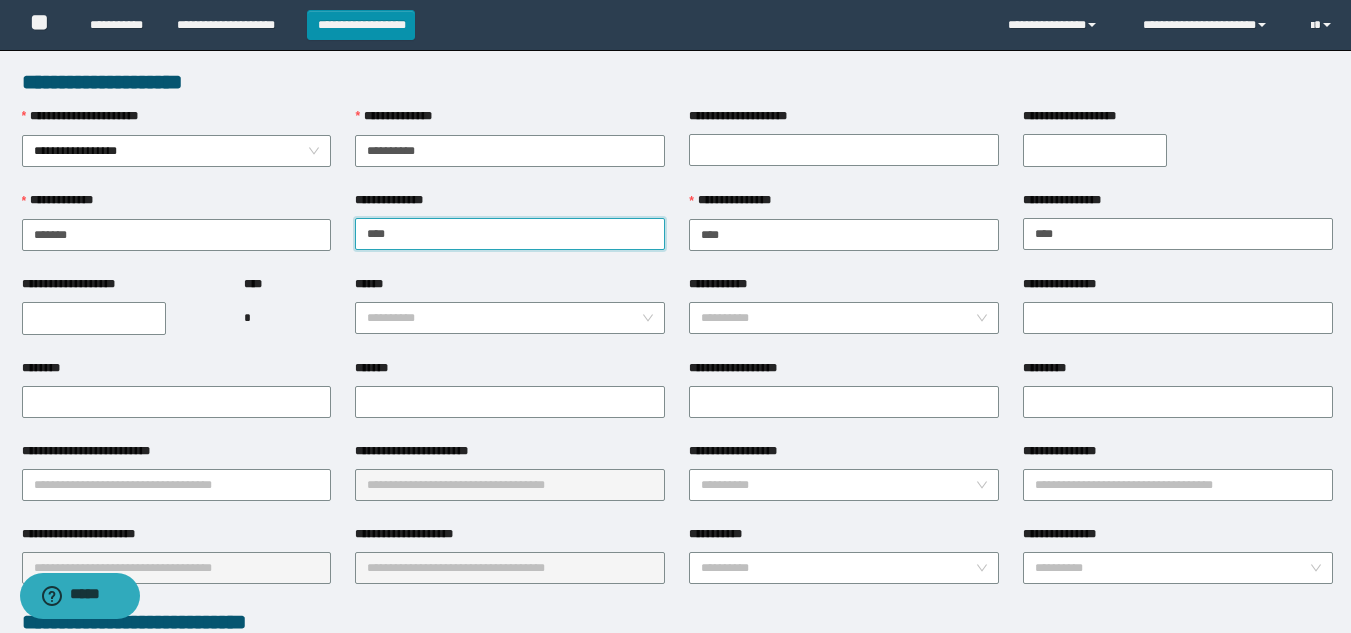 drag, startPoint x: 497, startPoint y: 232, endPoint x: 211, endPoint y: 212, distance: 286.69846 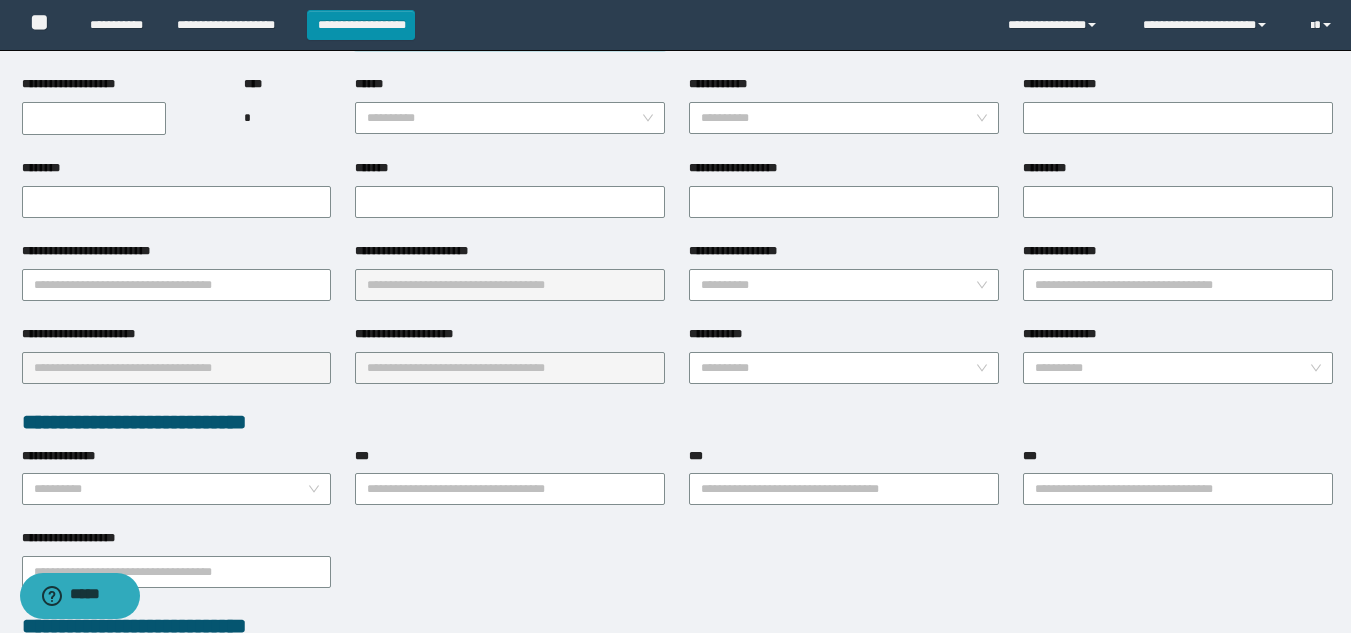 scroll, scrollTop: 100, scrollLeft: 0, axis: vertical 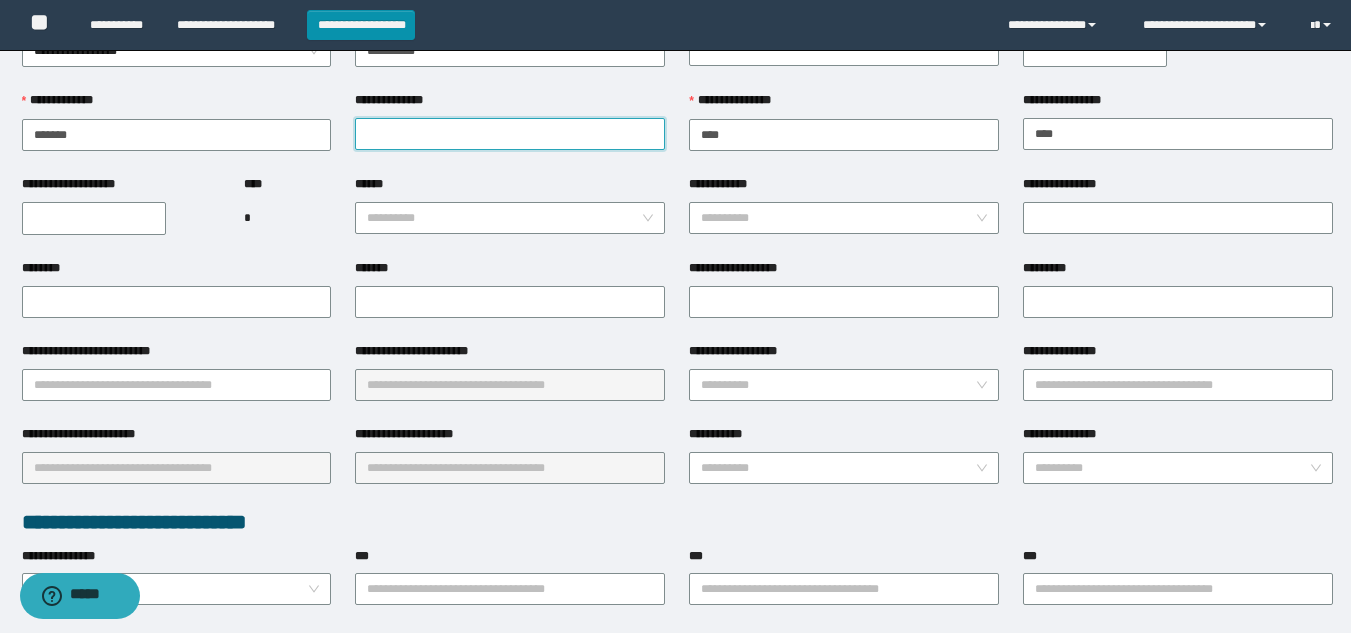 type 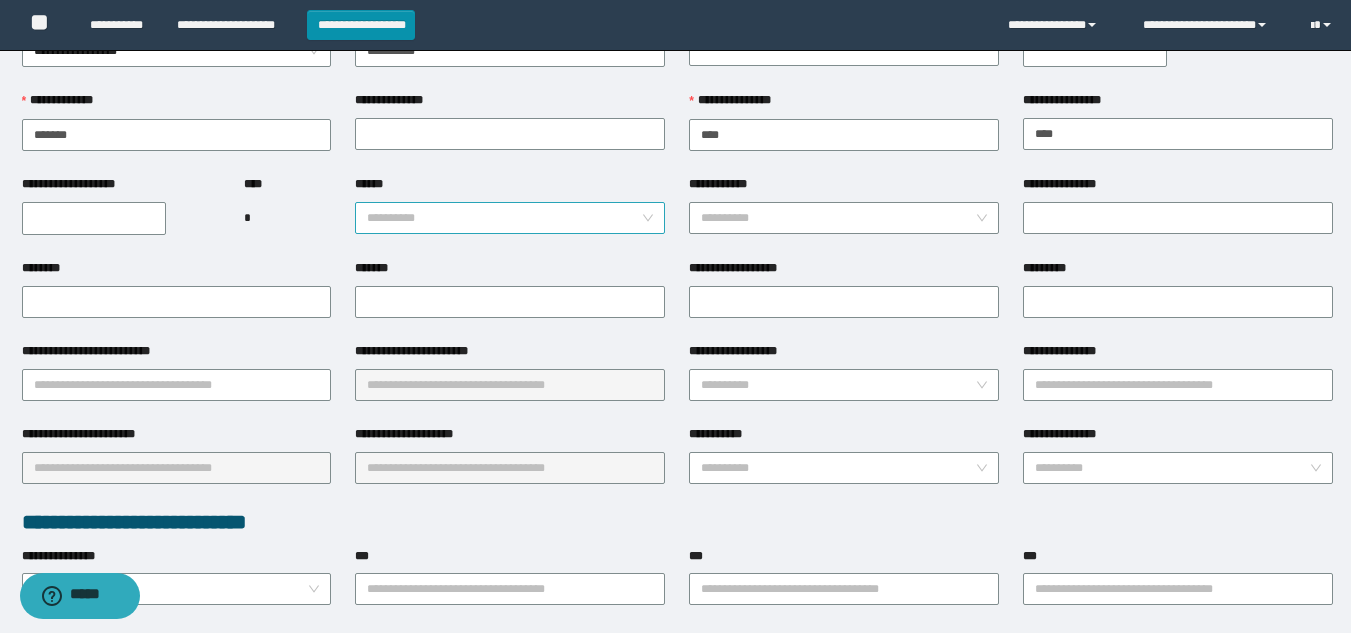 click on "******" at bounding box center [504, 218] 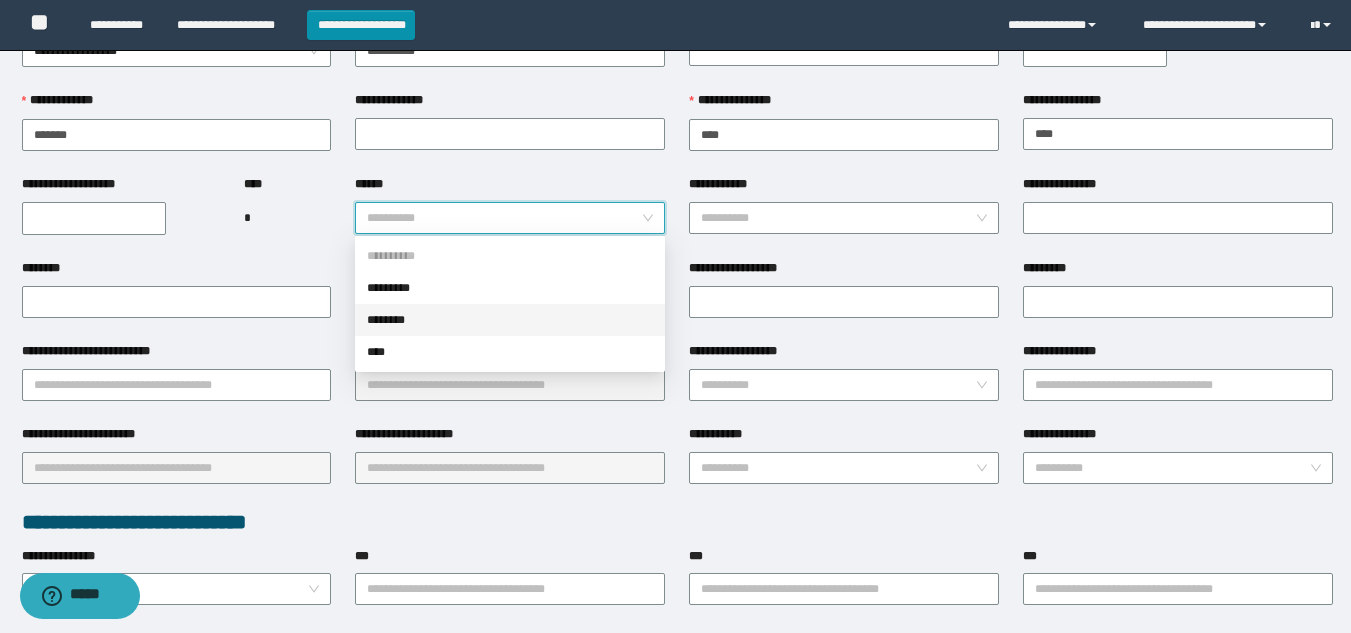 click on "********" at bounding box center [510, 320] 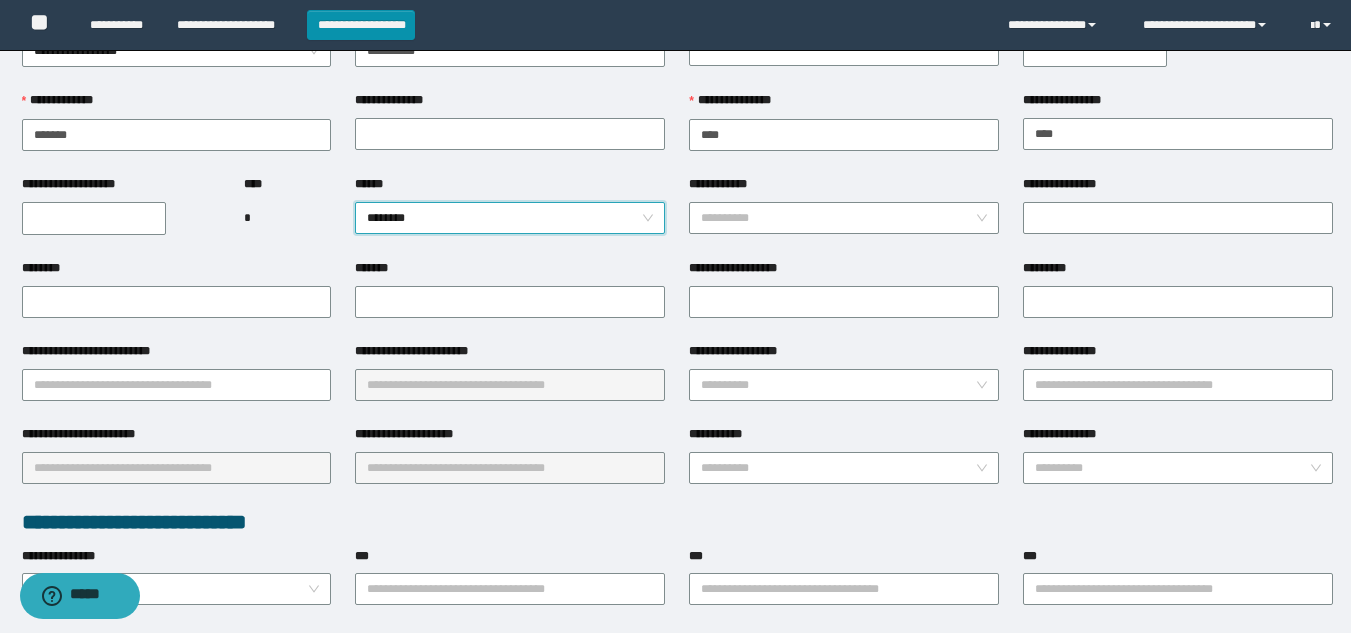 click on "**********" at bounding box center [94, 218] 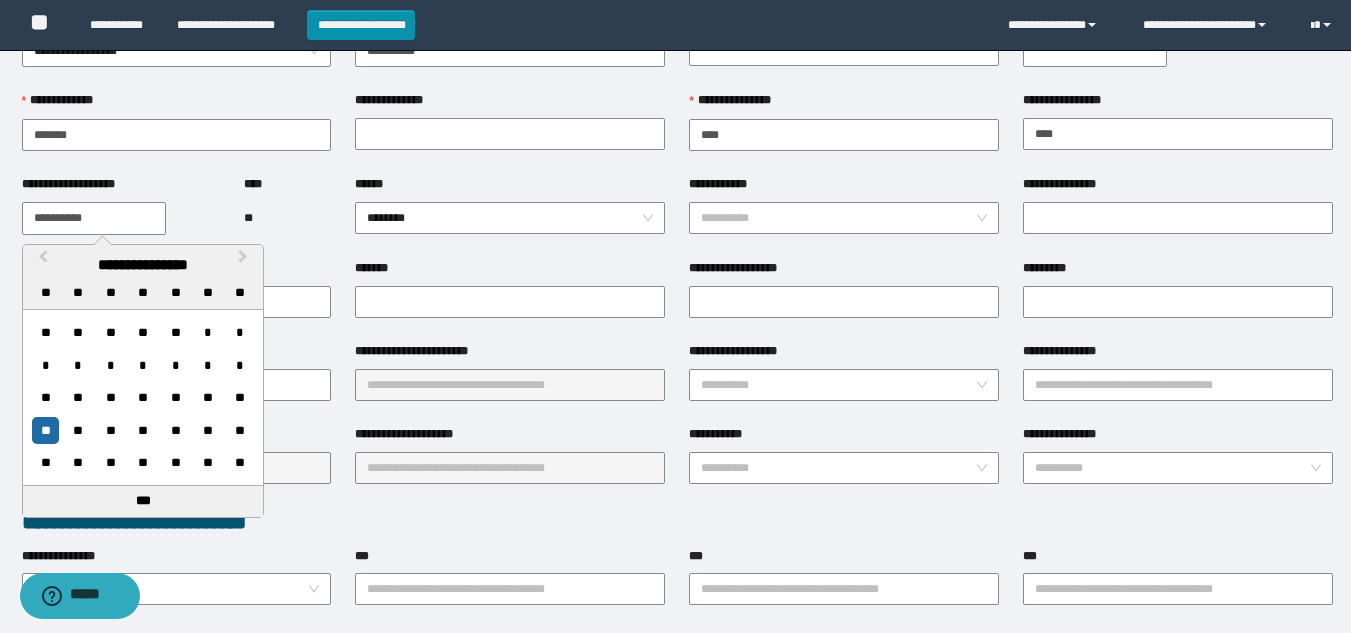 type on "**********" 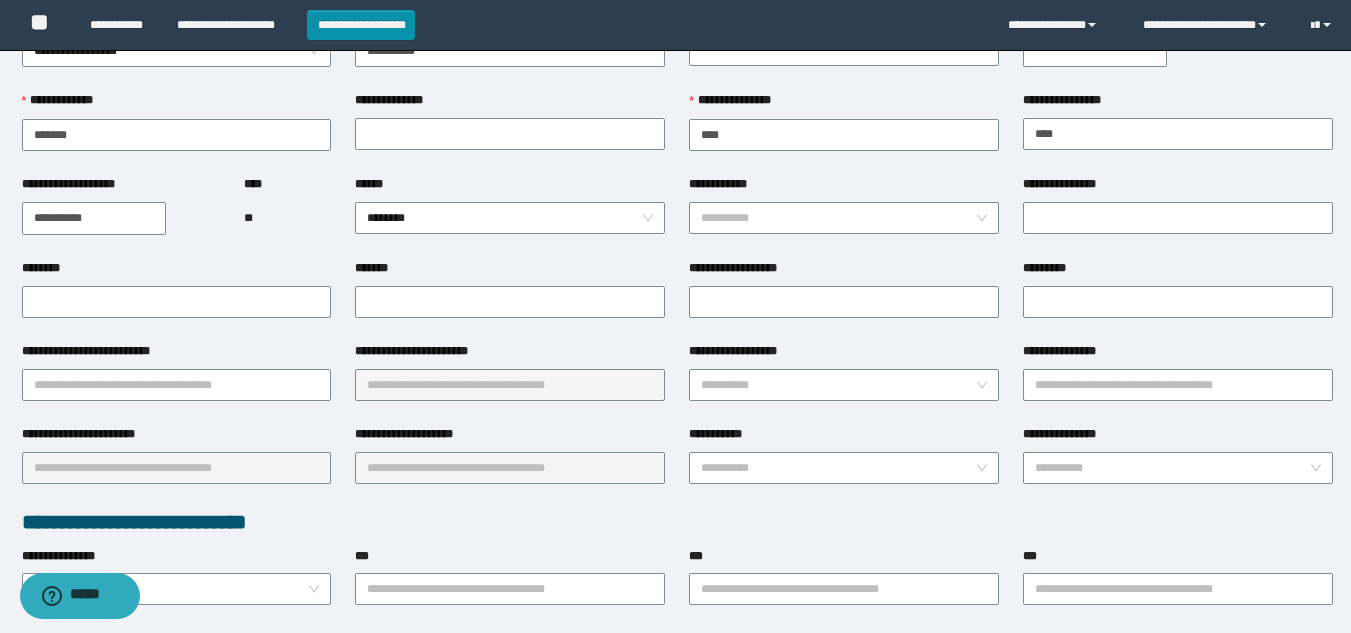 click on "*******" at bounding box center (510, 272) 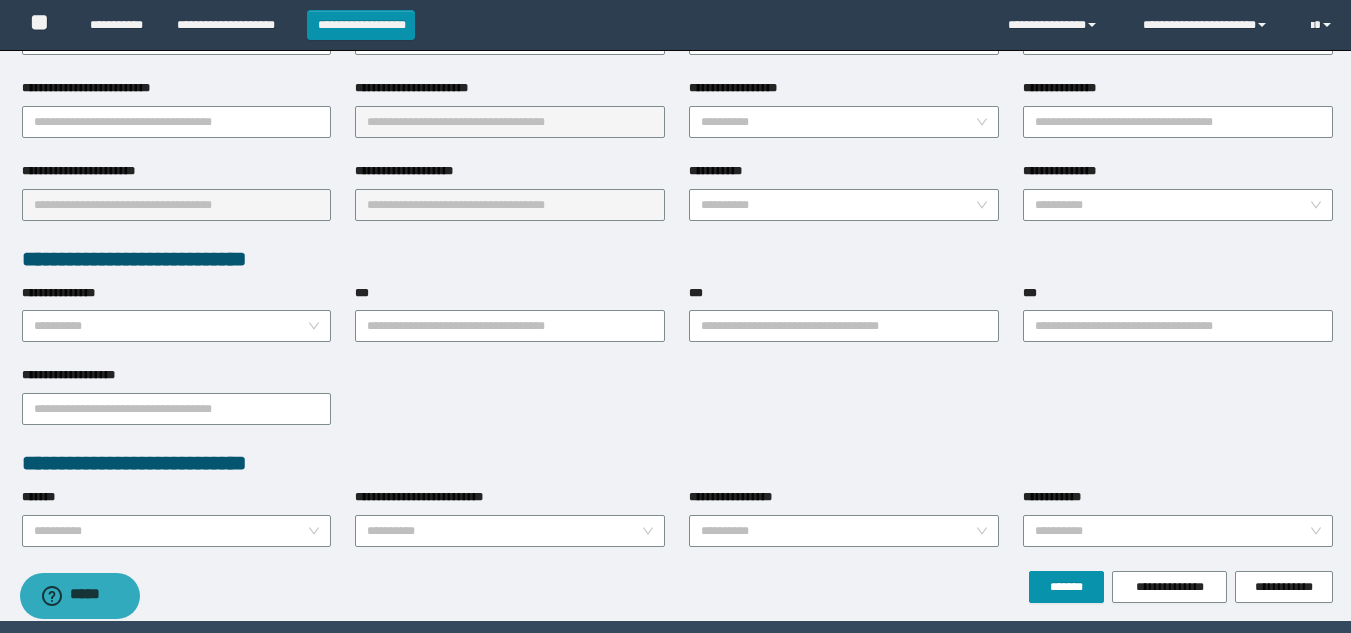 scroll, scrollTop: 328, scrollLeft: 0, axis: vertical 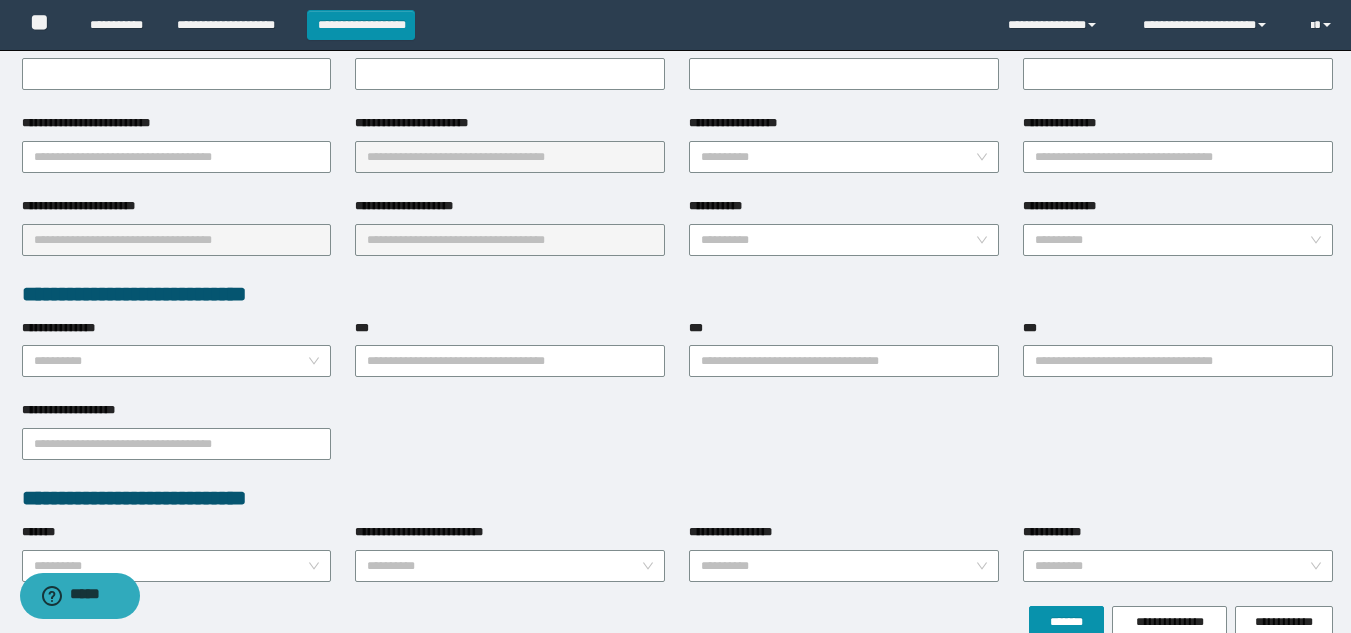 click on "**********" at bounding box center [177, 155] 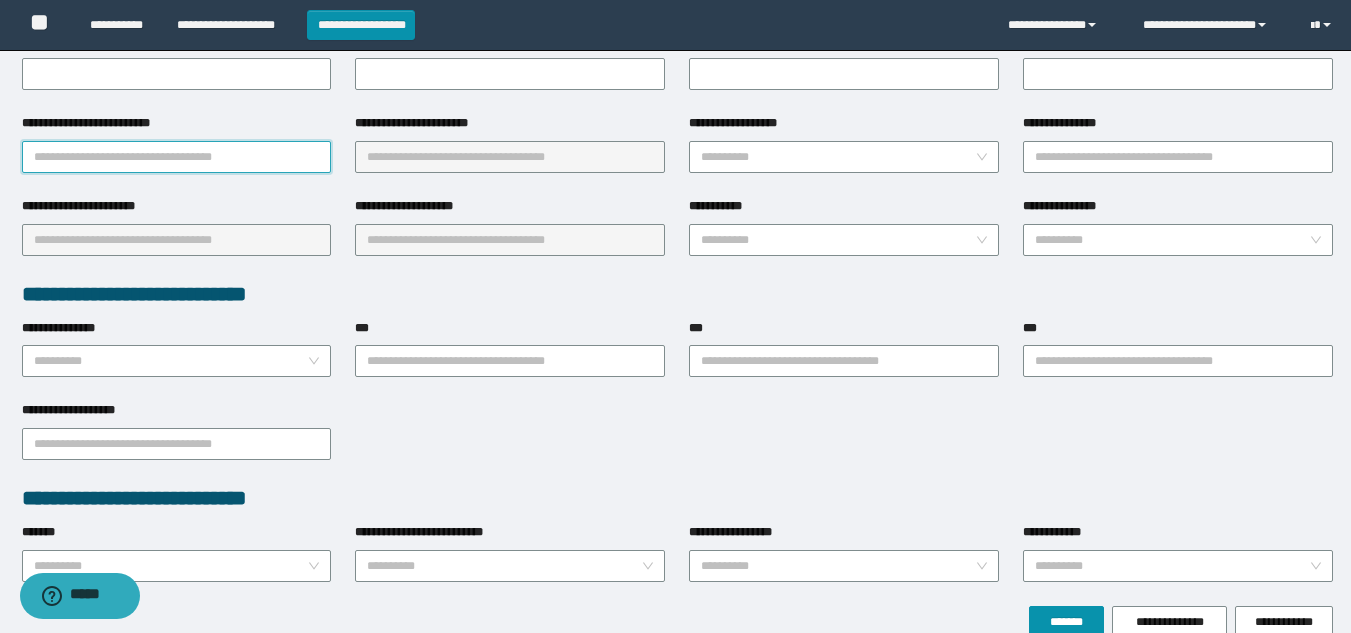 click on "**********" at bounding box center (177, 157) 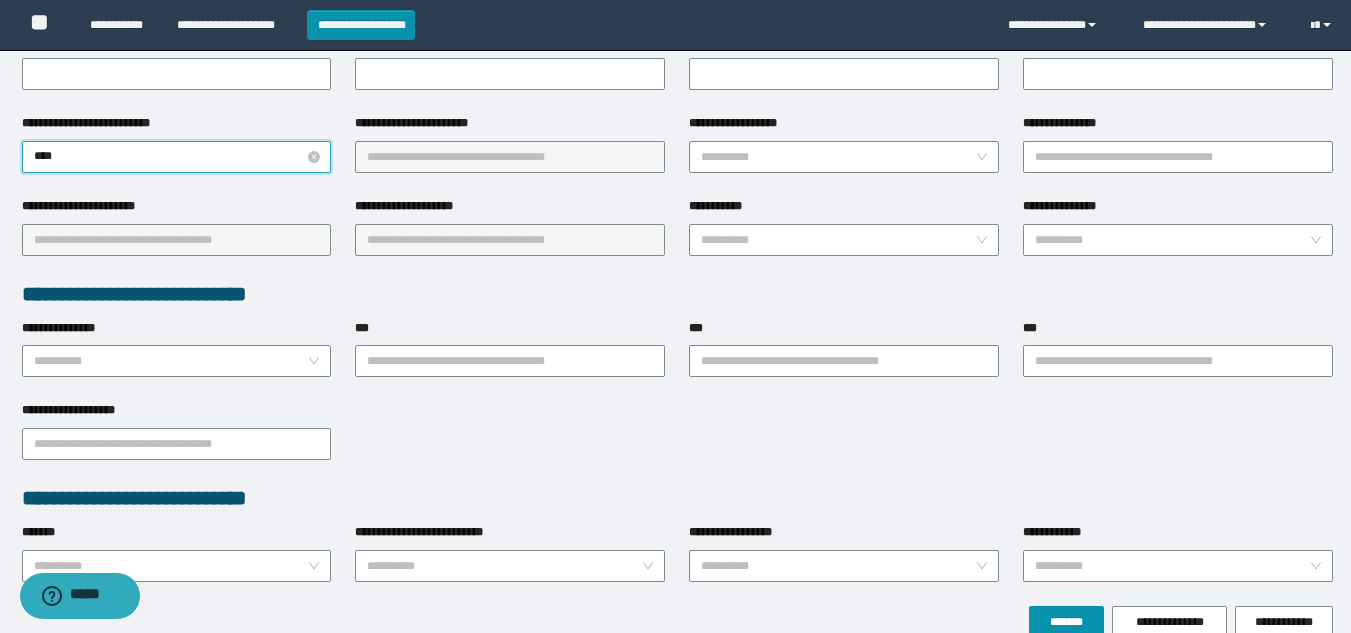 type on "*****" 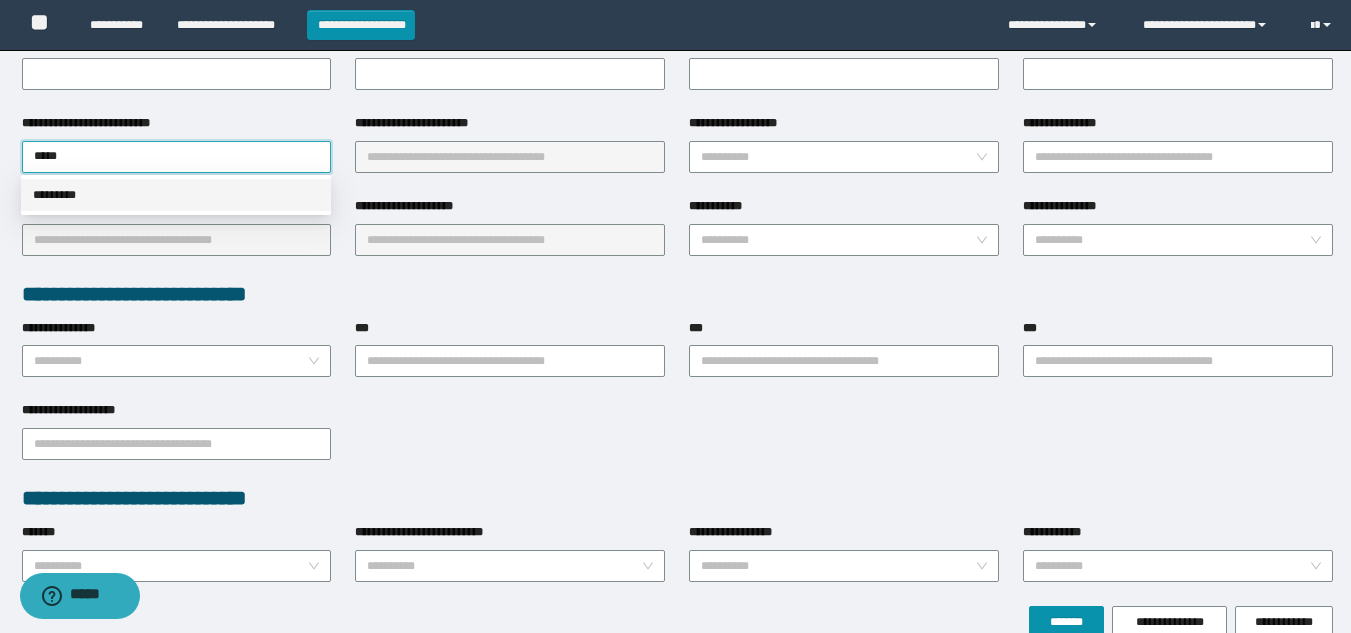 click on "*********" at bounding box center (176, 195) 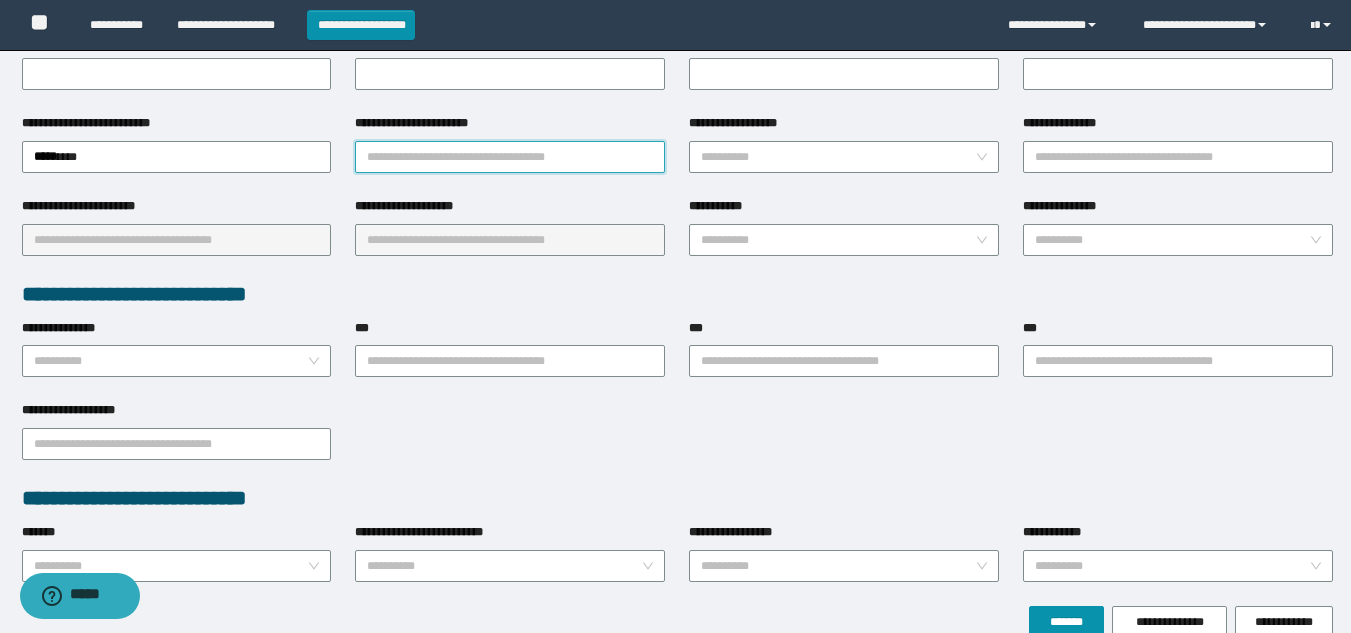click on "**********" at bounding box center (510, 157) 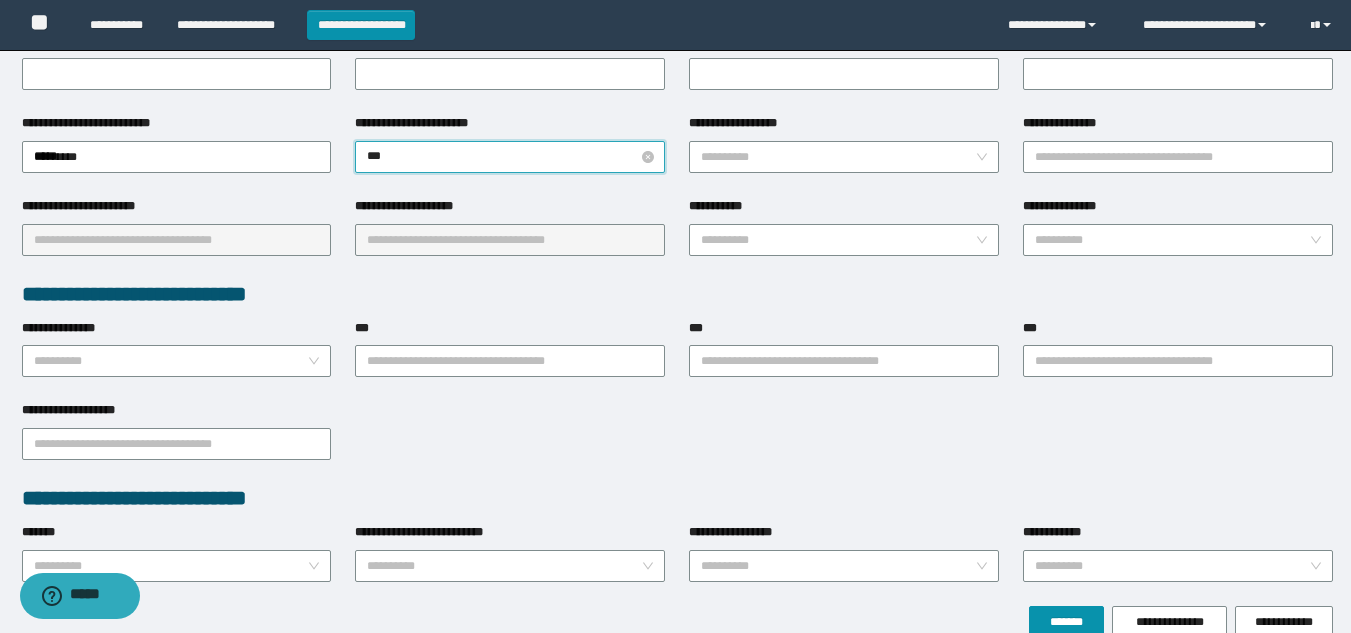 type on "****" 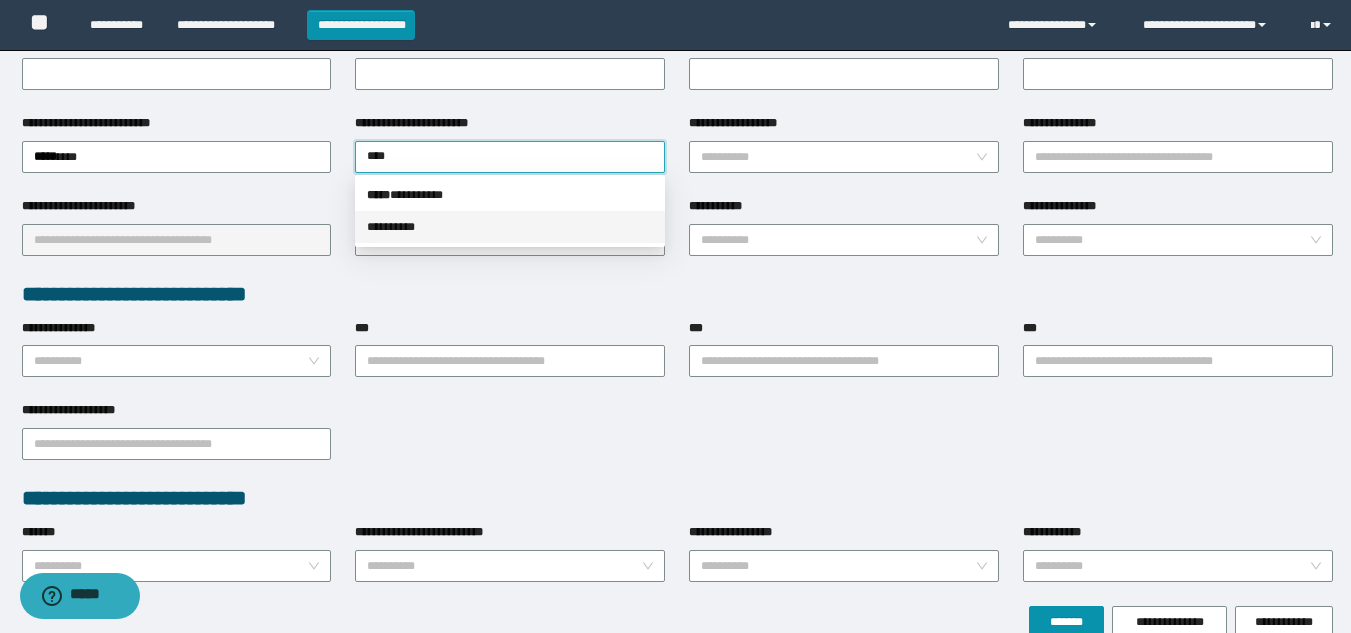 click on "* ********" at bounding box center [510, 227] 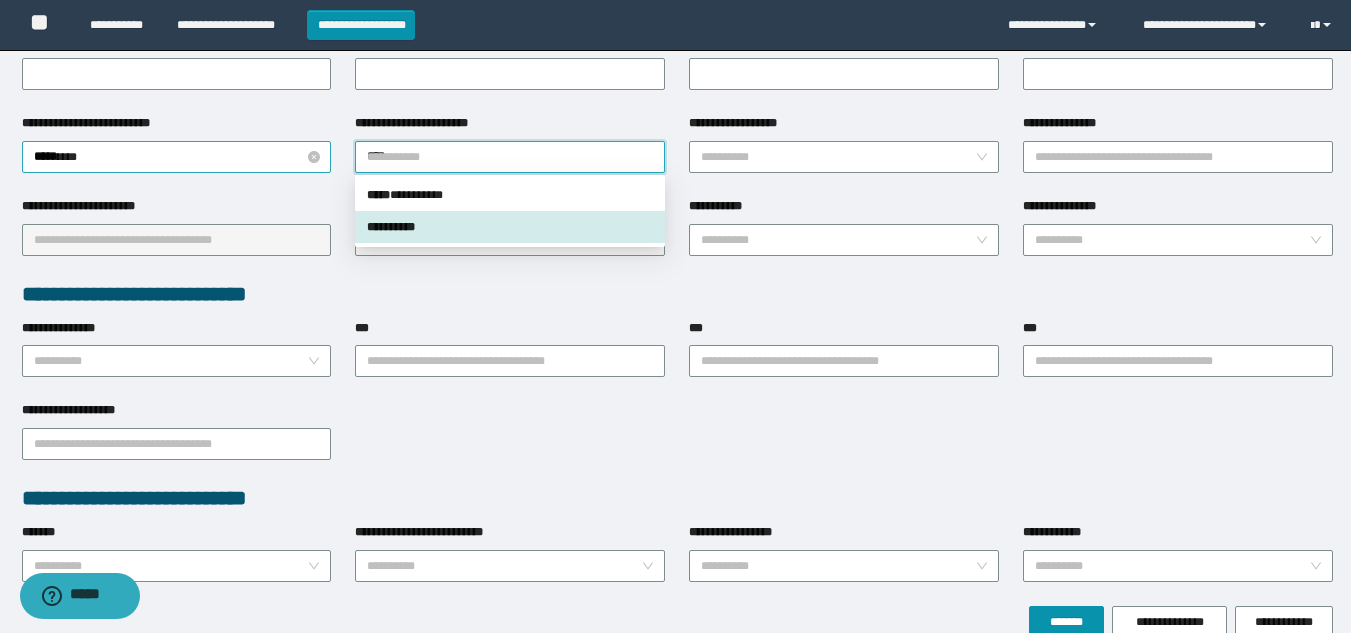 drag, startPoint x: 502, startPoint y: 156, endPoint x: 290, endPoint y: 143, distance: 212.39821 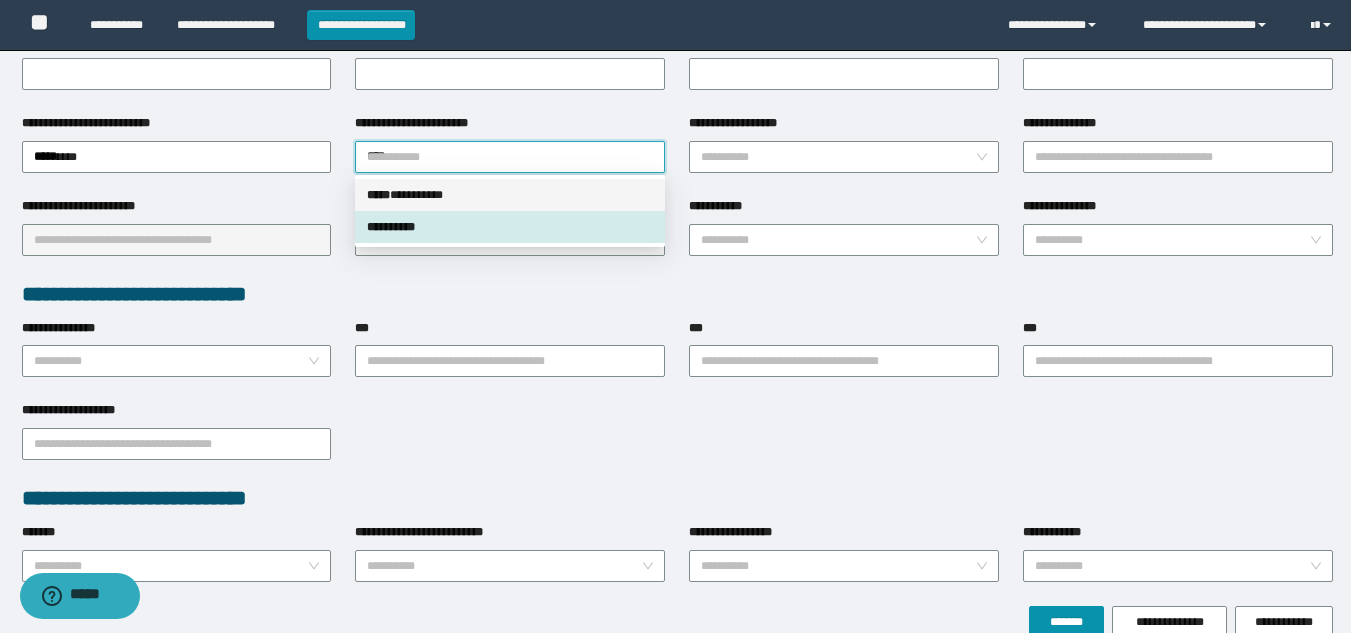 click on "***** * ********" at bounding box center [510, 195] 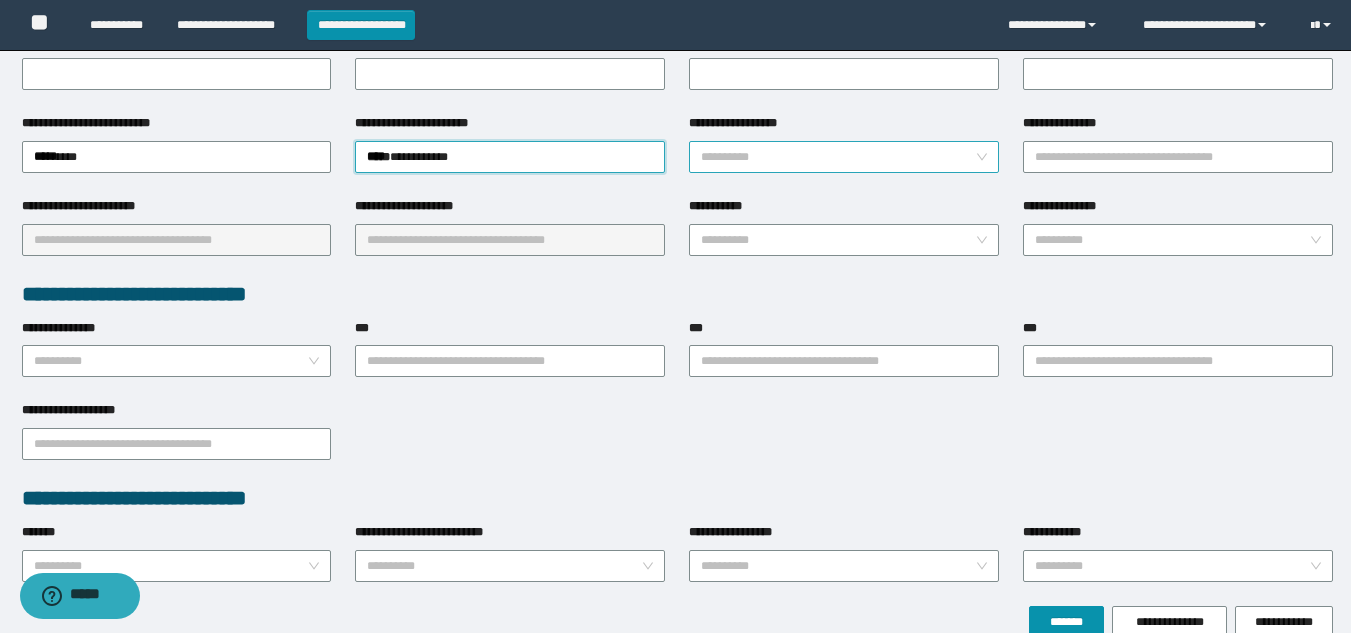 click on "**********" at bounding box center (838, 157) 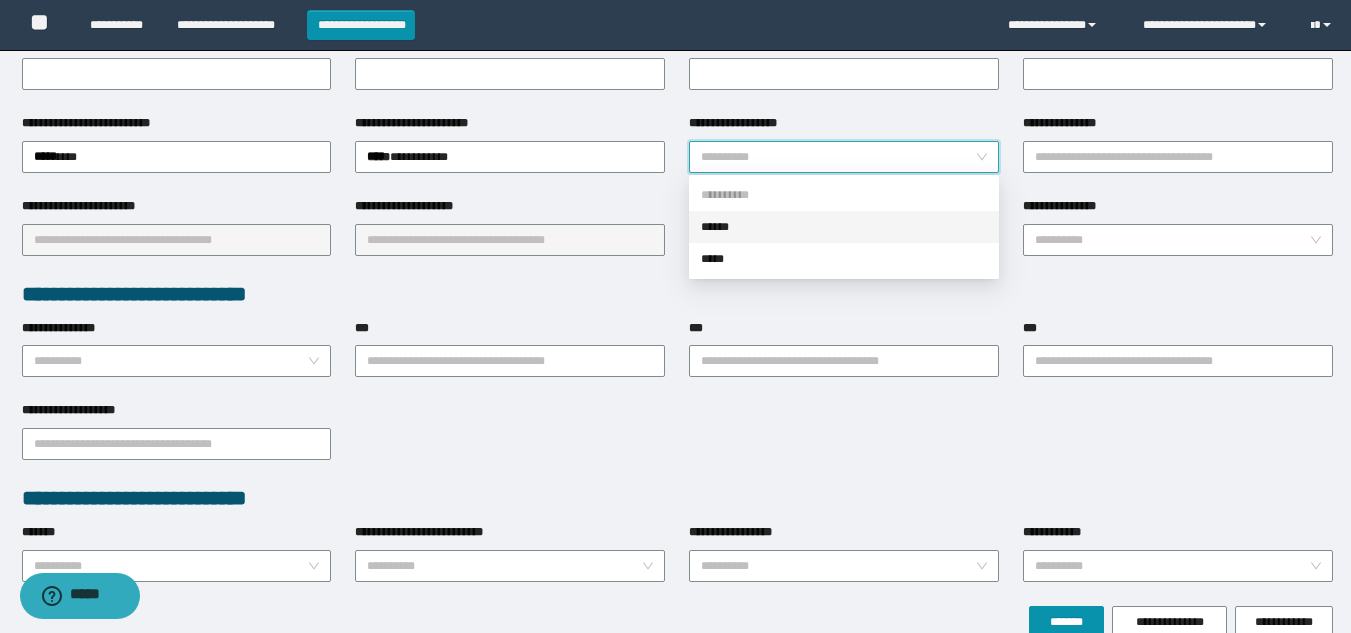click on "******" at bounding box center [844, 227] 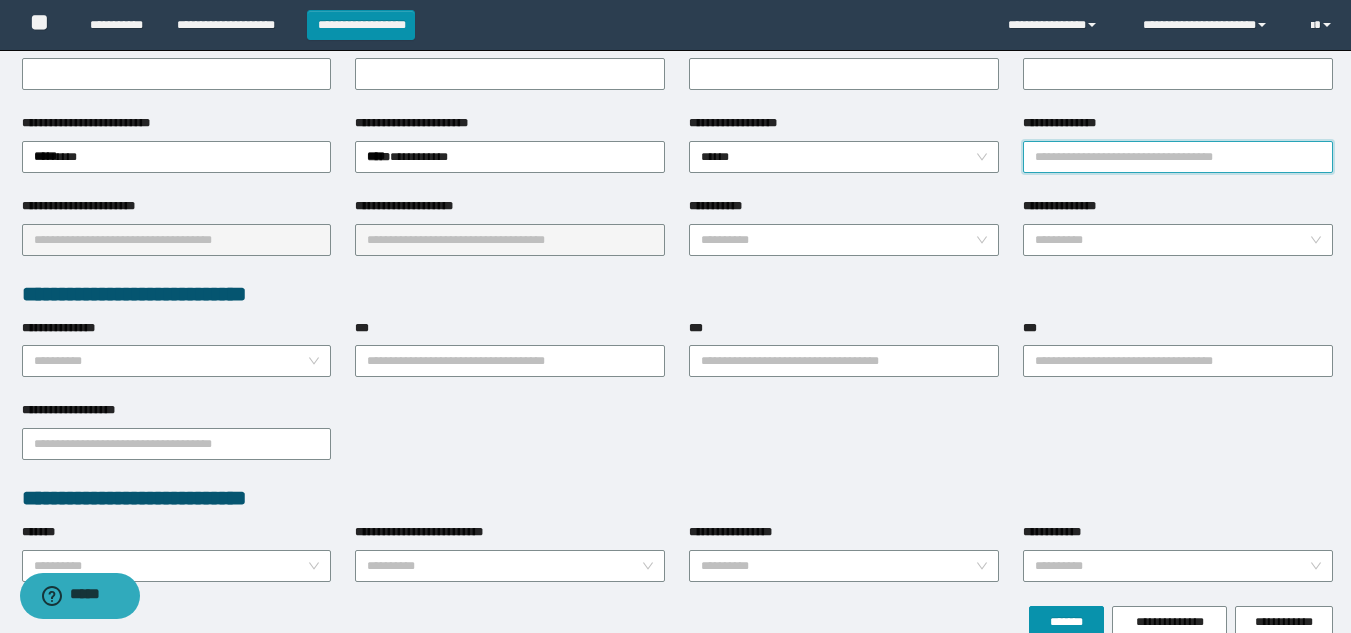 click on "**********" at bounding box center [1178, 157] 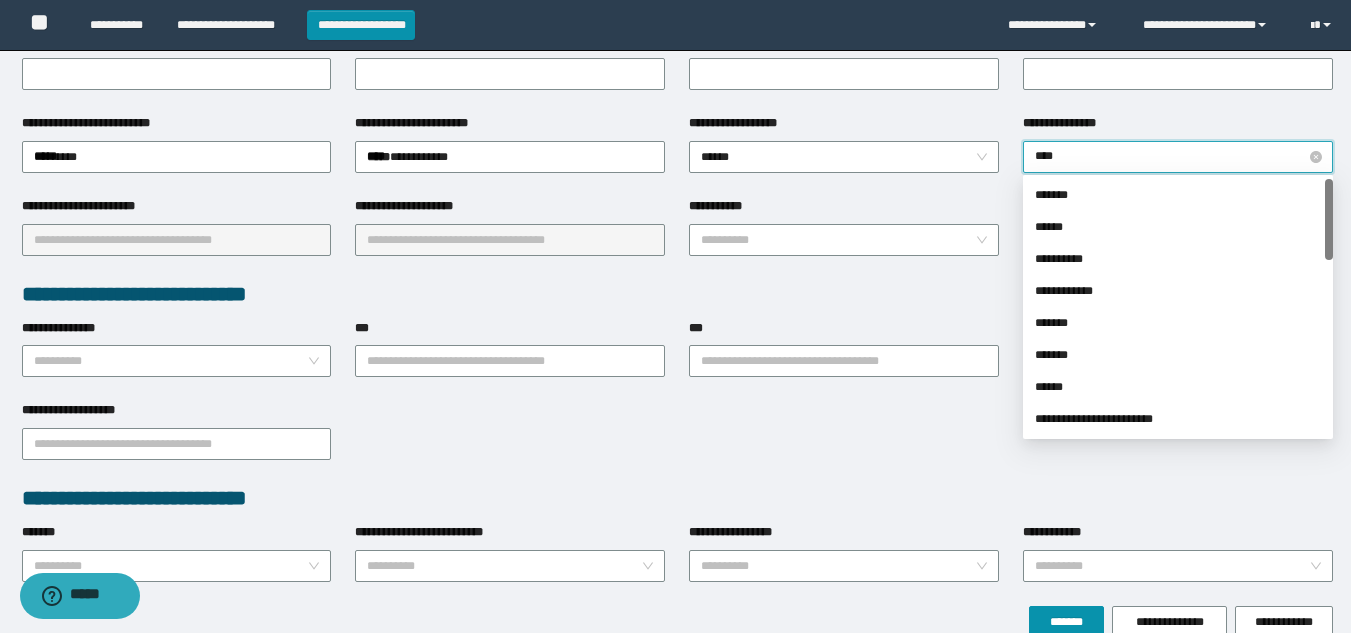 type on "*****" 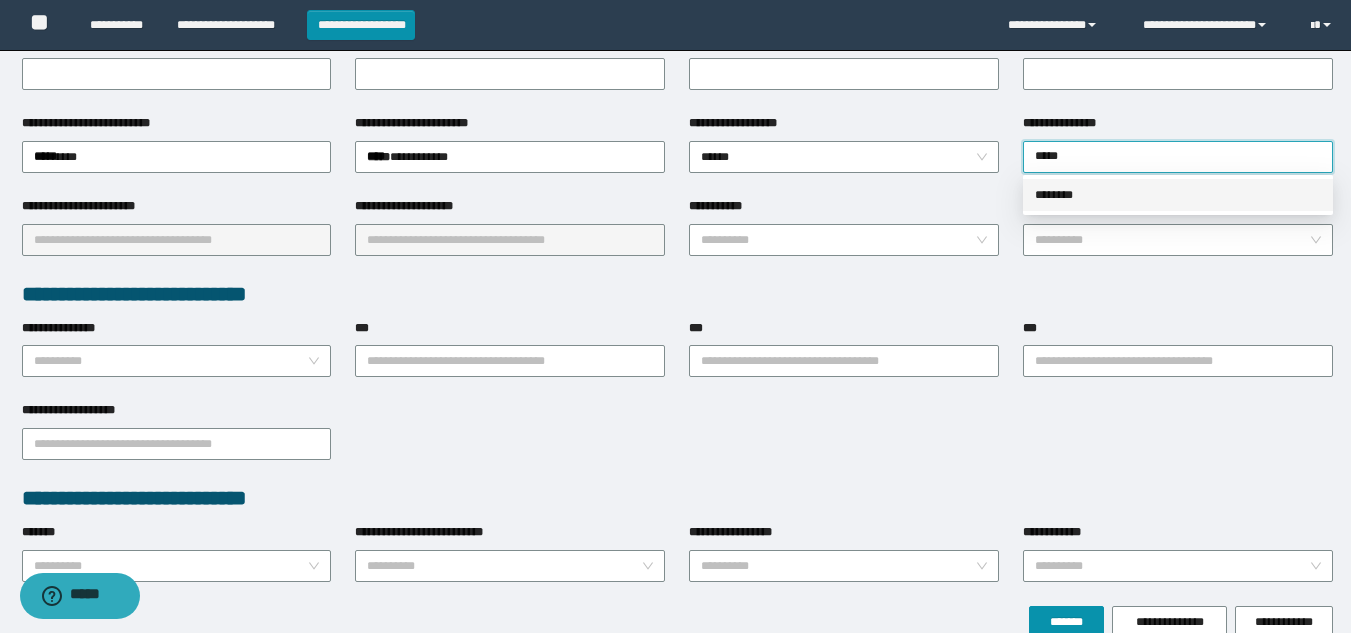 click on "********" at bounding box center [1178, 195] 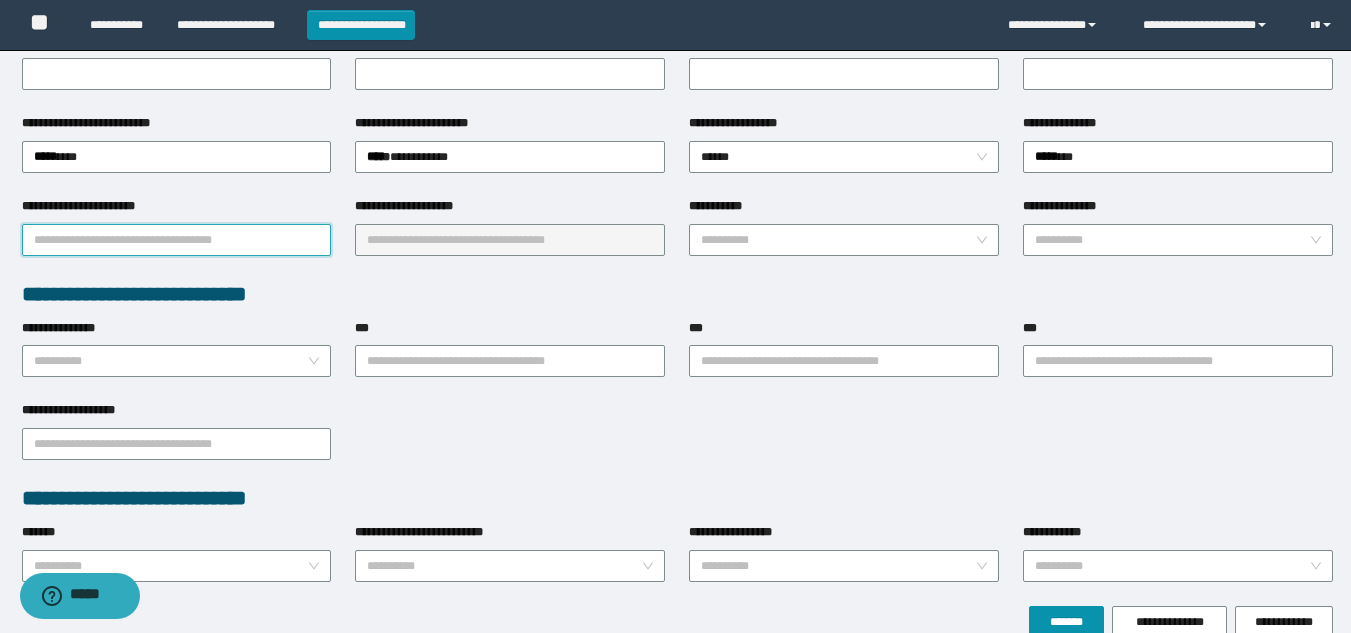 click on "**********" at bounding box center [177, 240] 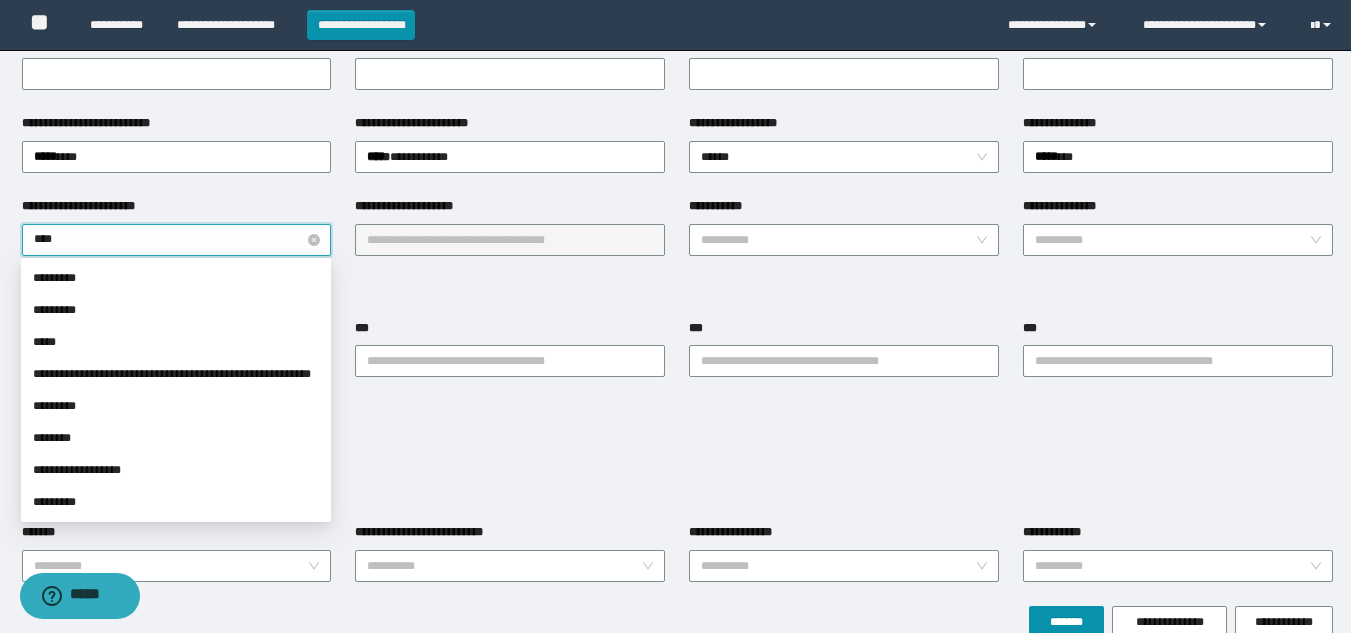 type on "*****" 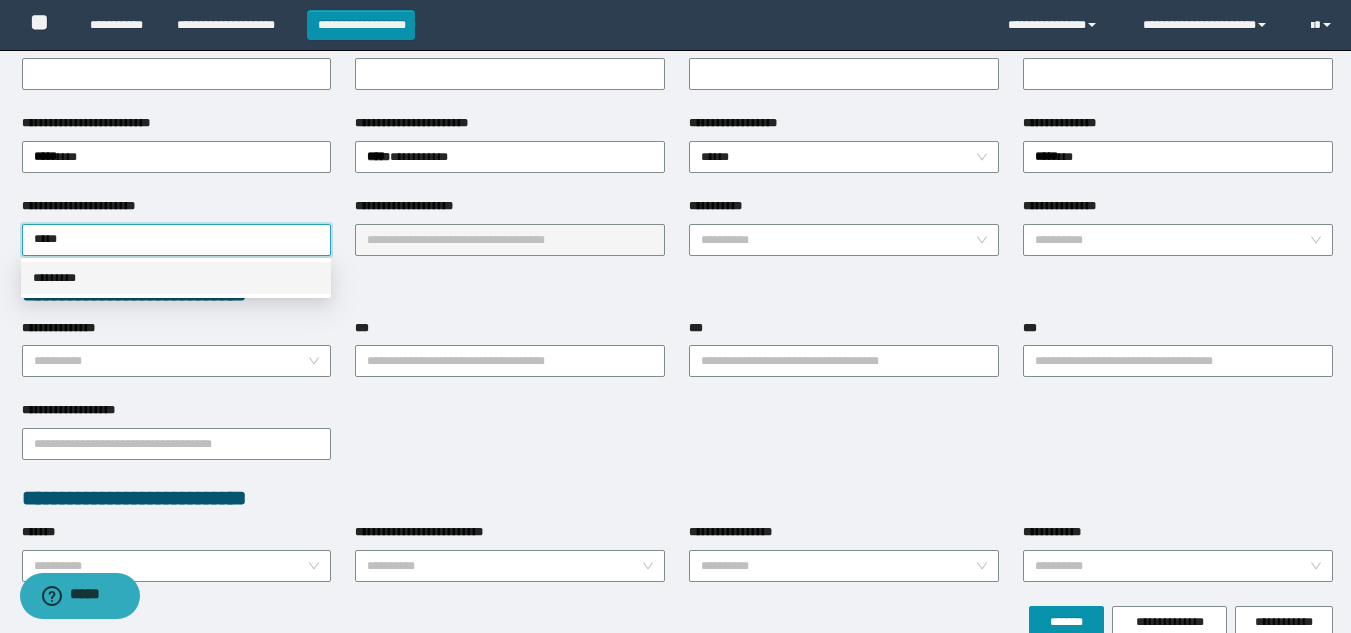 click on "*********" at bounding box center [176, 278] 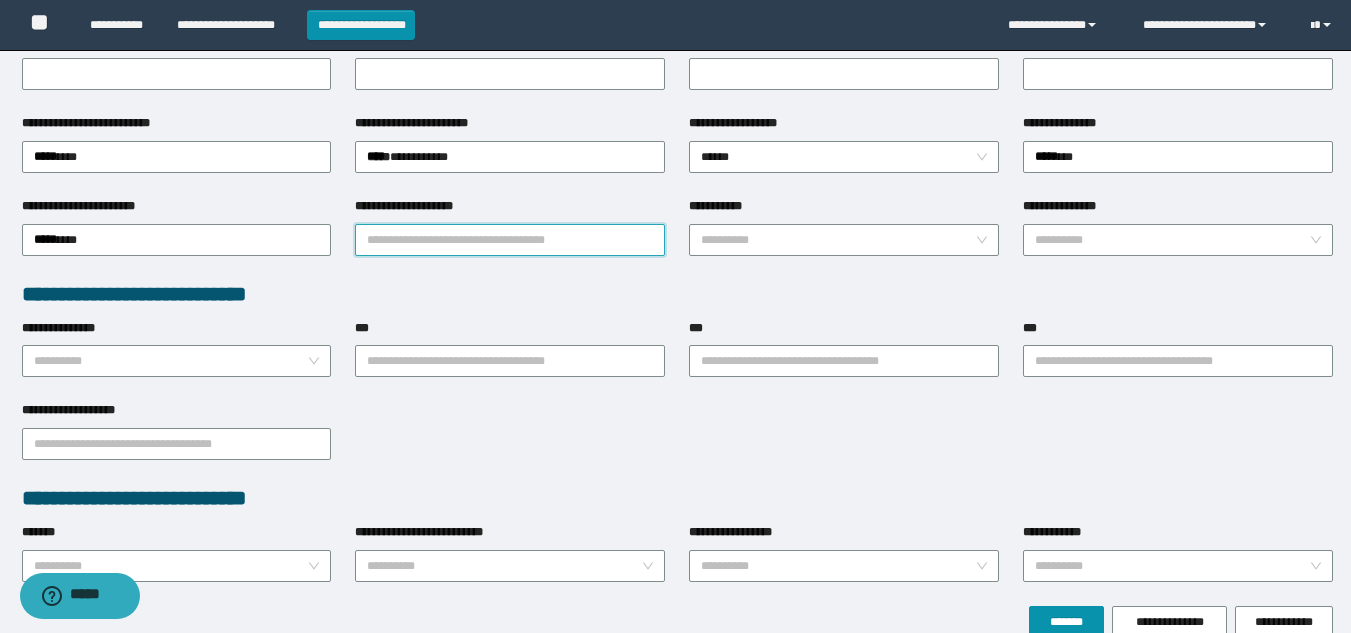click on "**********" at bounding box center [510, 240] 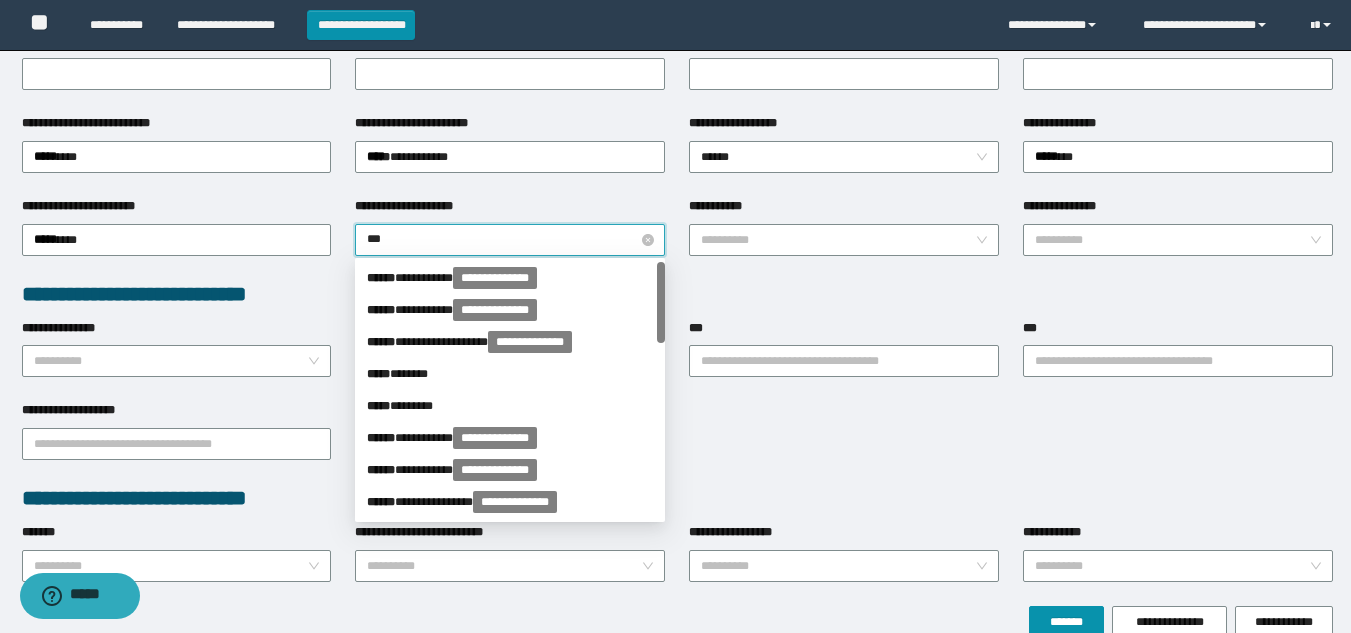 type on "****" 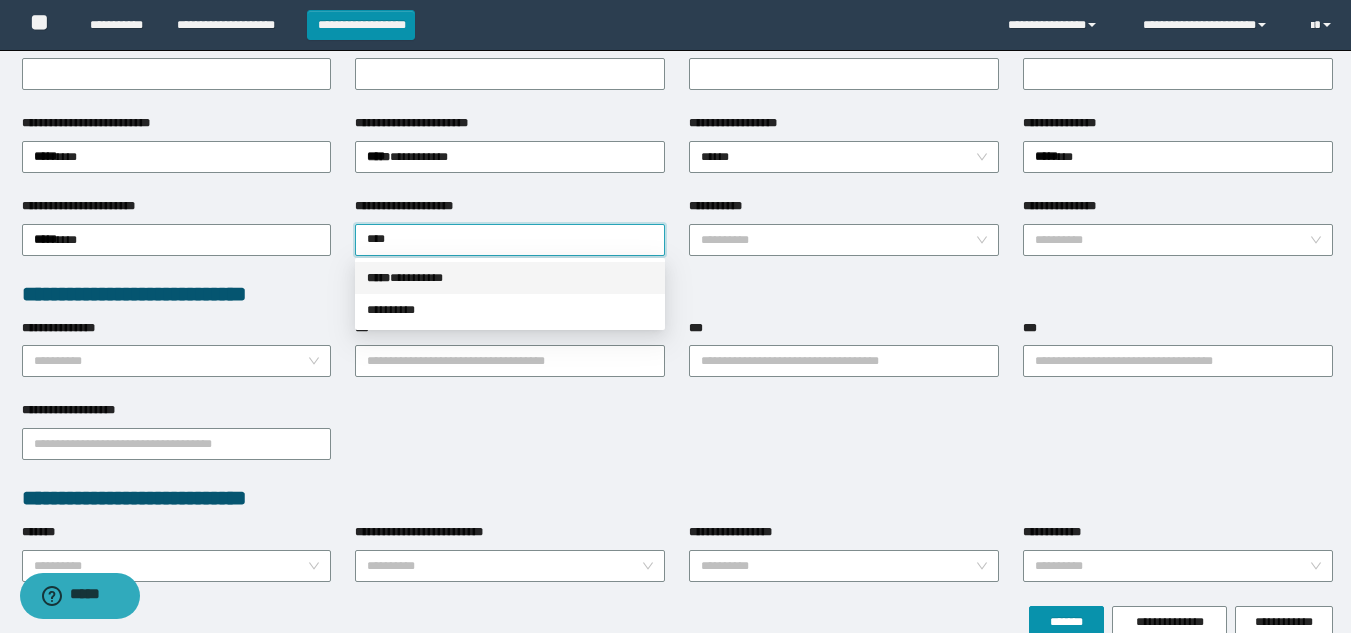 click on "***** * ********" at bounding box center [510, 278] 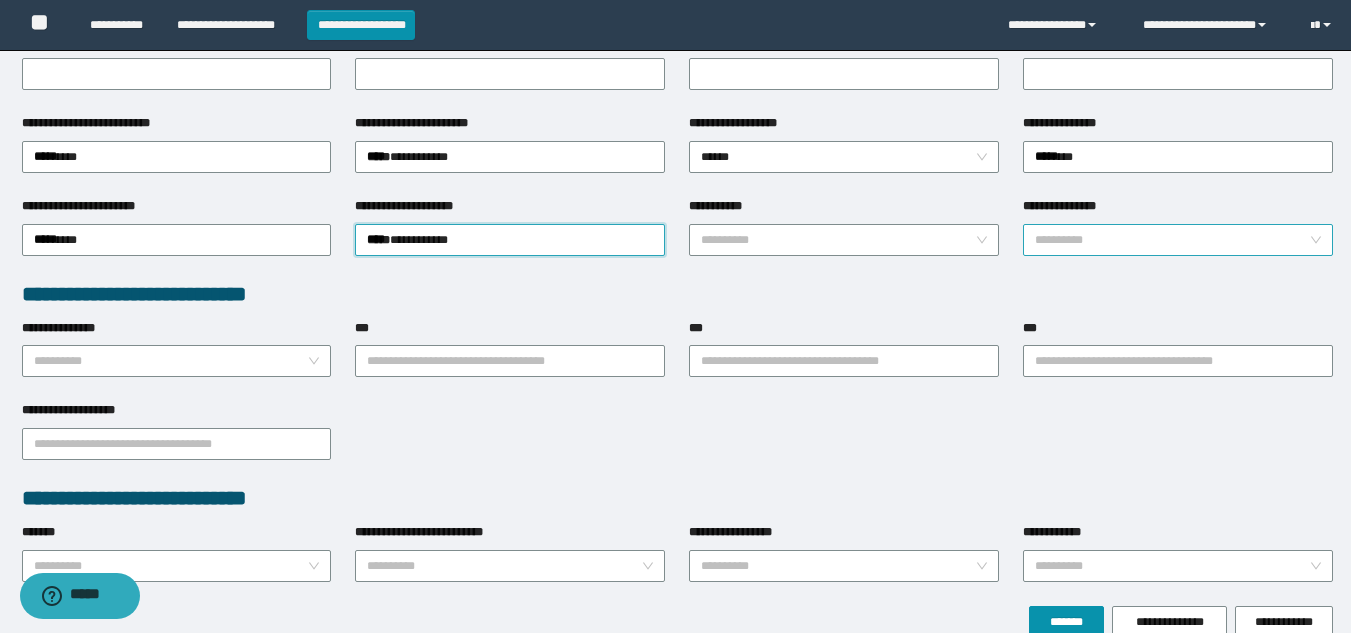 click on "**********" at bounding box center [1172, 240] 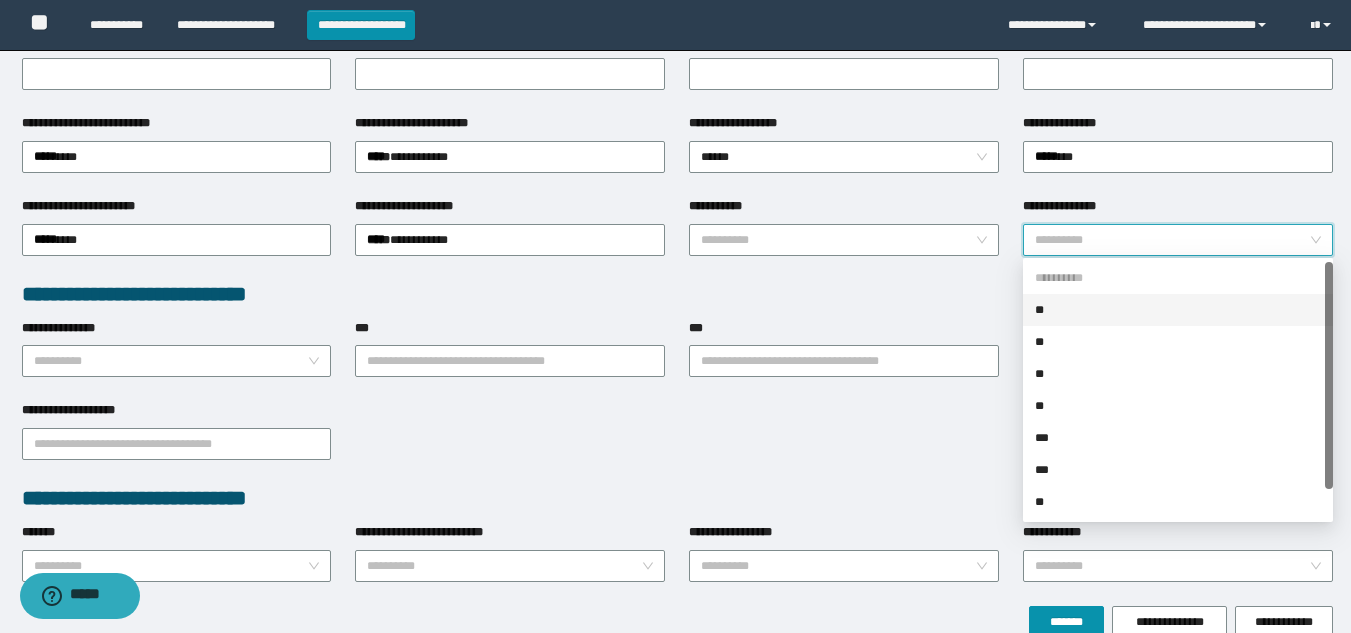 click on "**********" at bounding box center (1172, 240) 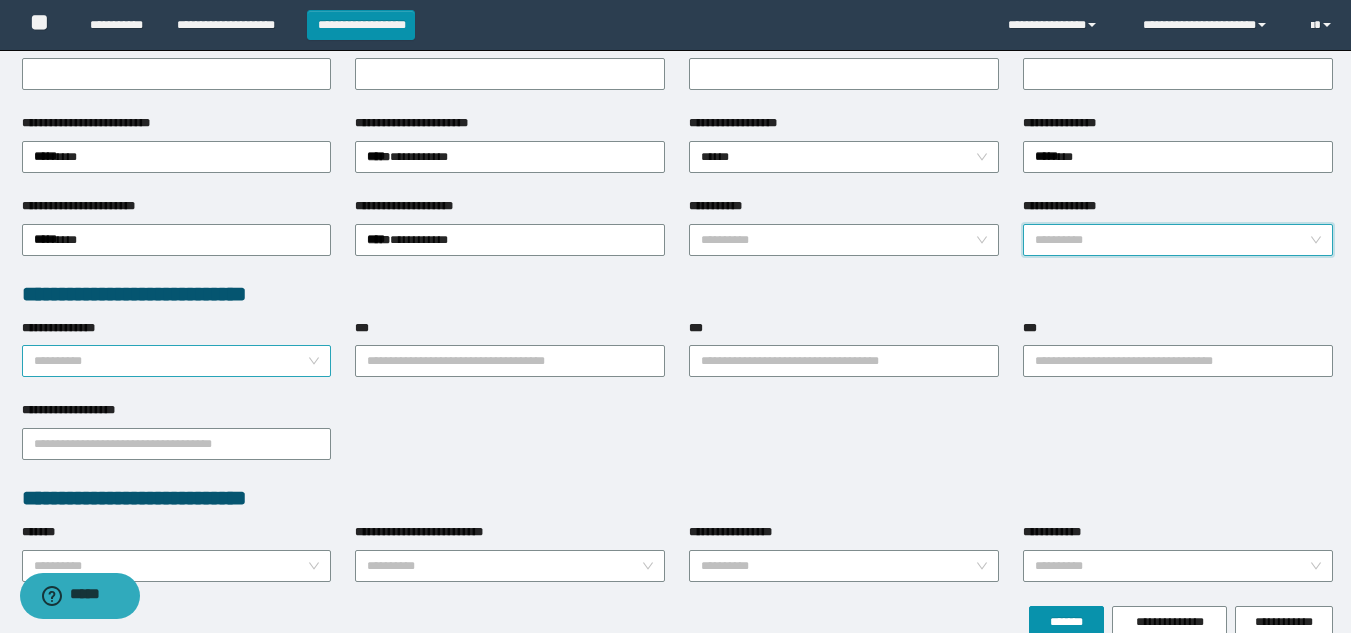 click on "**********" at bounding box center (171, 361) 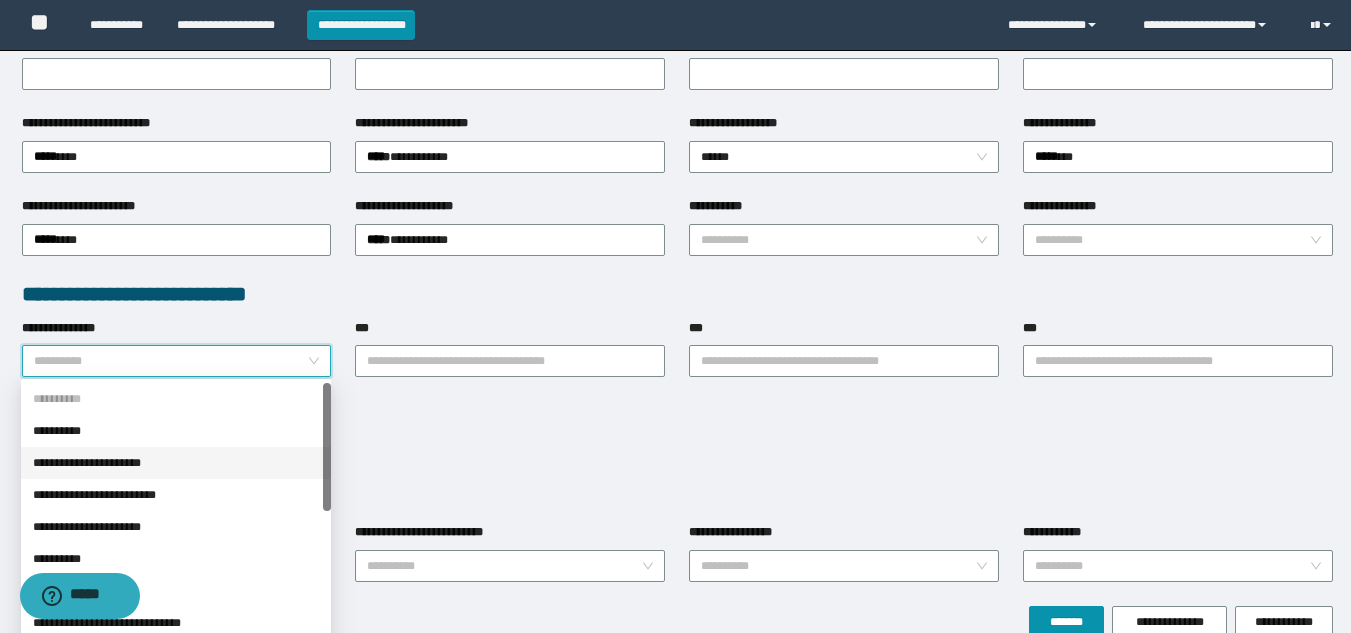 click on "**********" at bounding box center [176, 463] 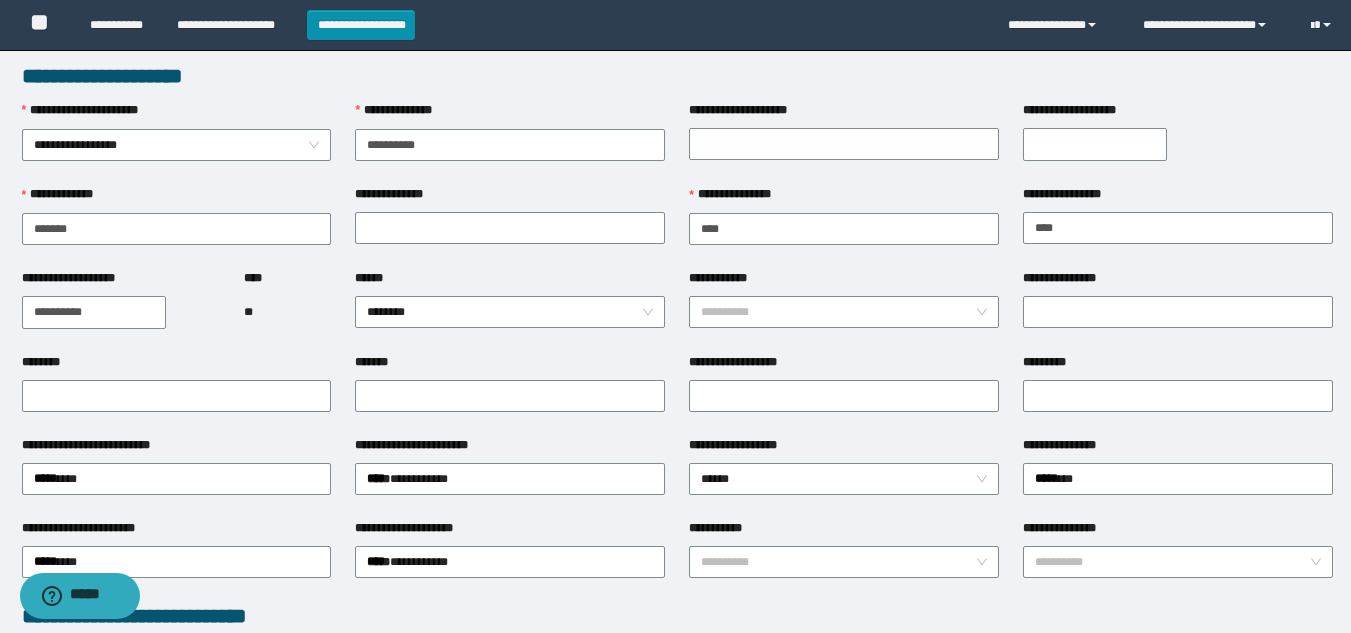 scroll, scrollTop: 0, scrollLeft: 0, axis: both 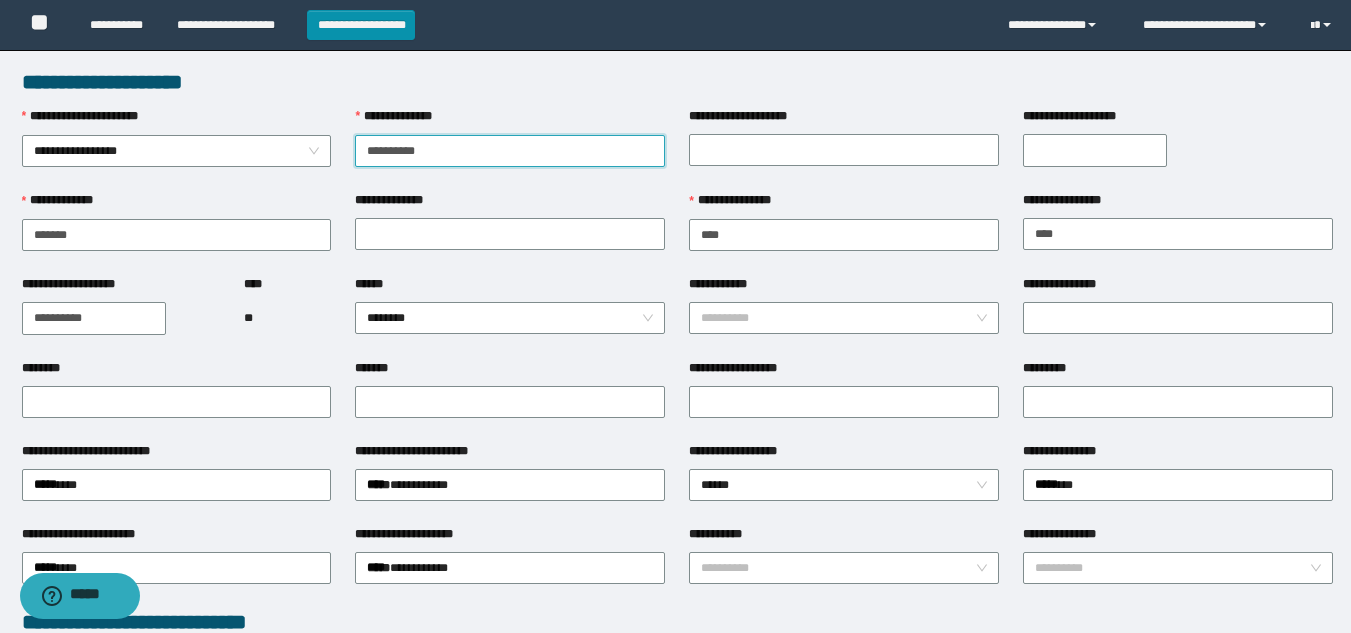 drag, startPoint x: 466, startPoint y: 148, endPoint x: 232, endPoint y: 168, distance: 234.85315 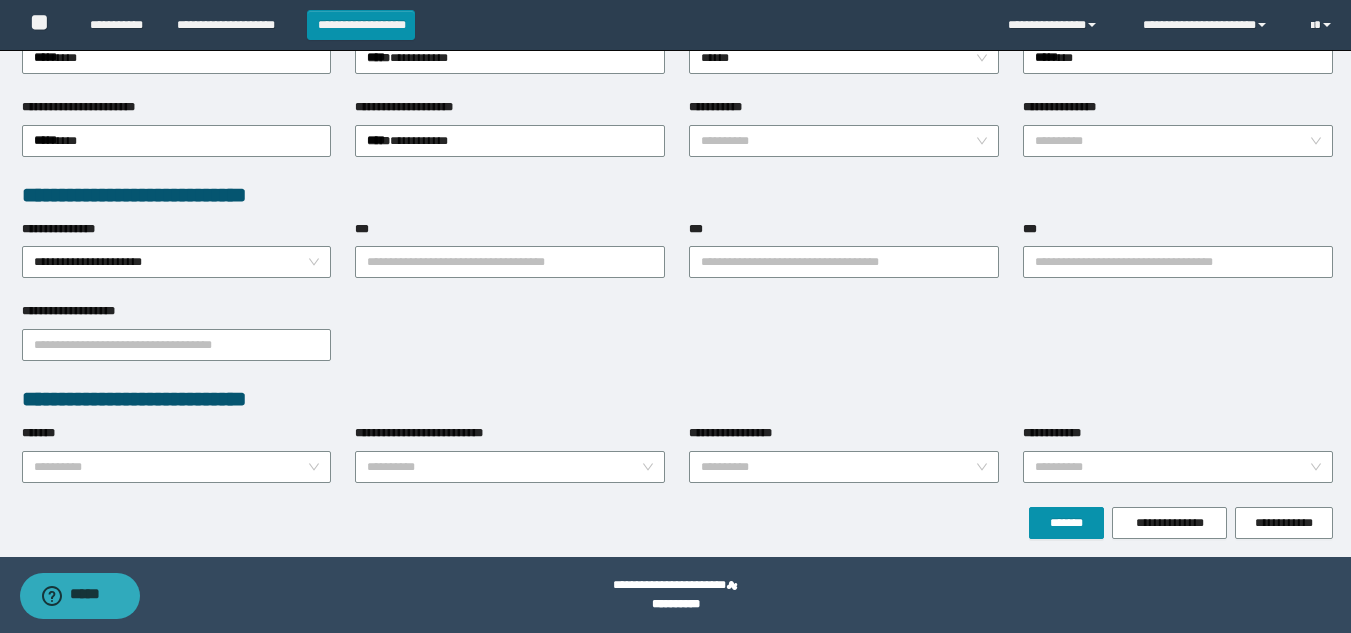scroll, scrollTop: 428, scrollLeft: 0, axis: vertical 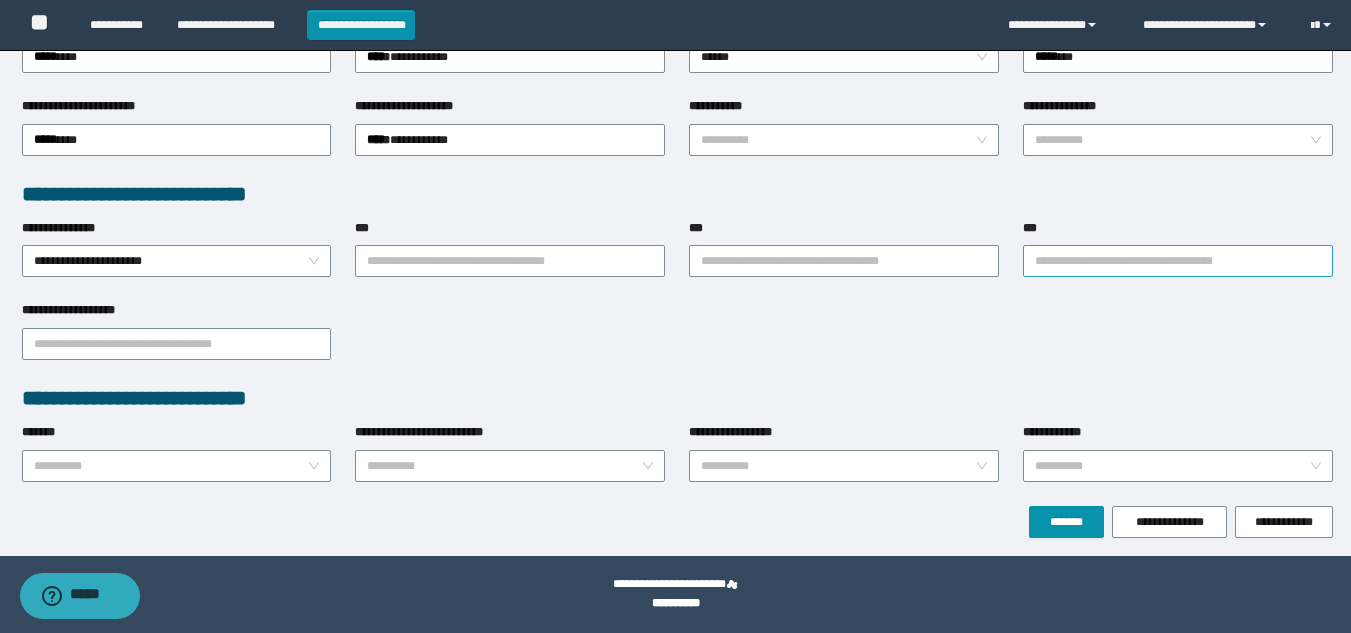 click on "***" at bounding box center [1178, 261] 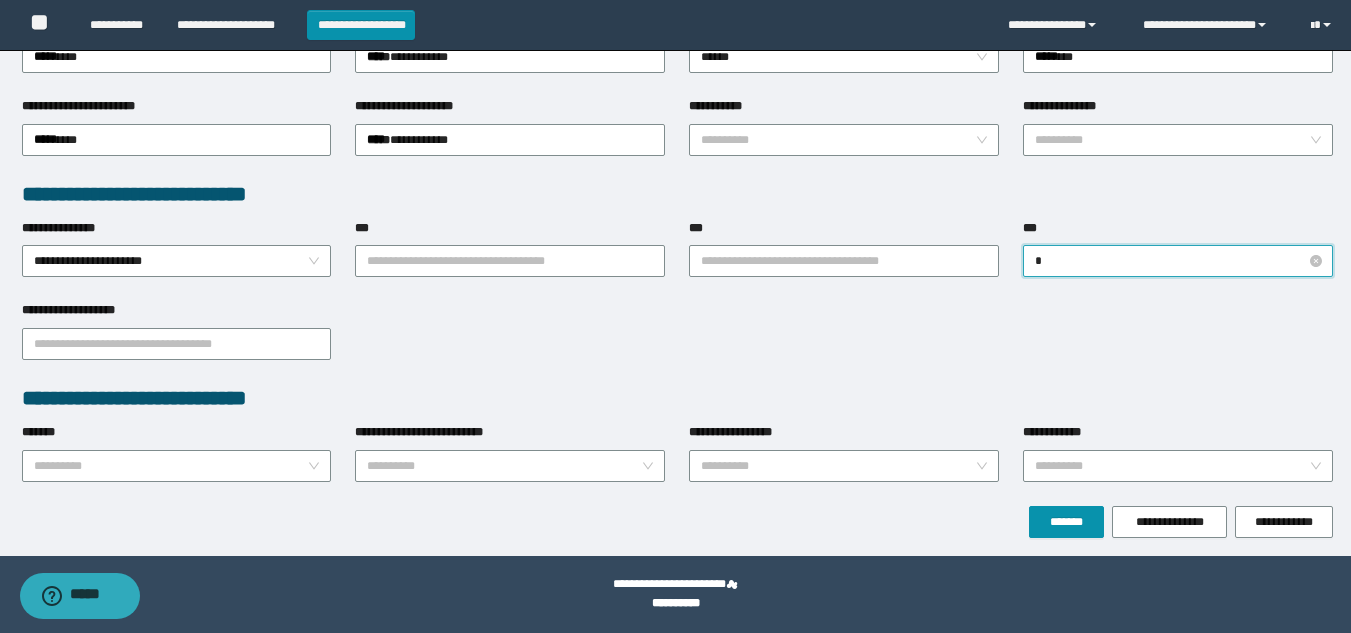 type on "**" 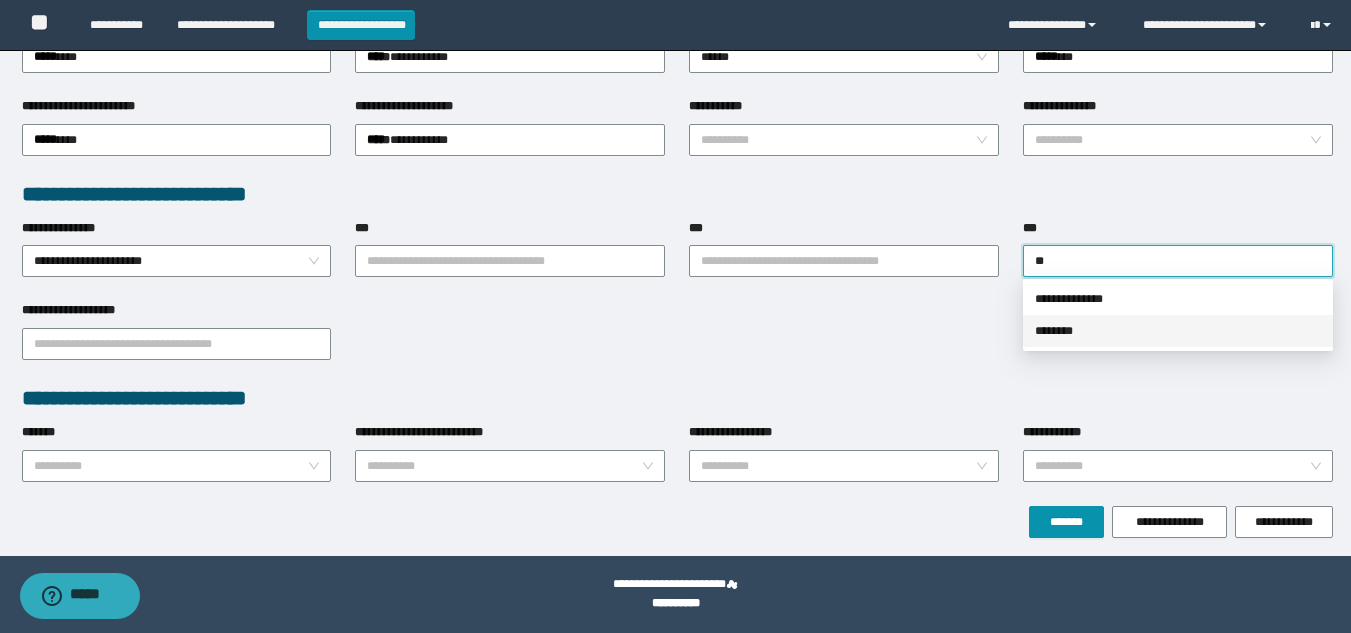 click on "********" at bounding box center [1178, 331] 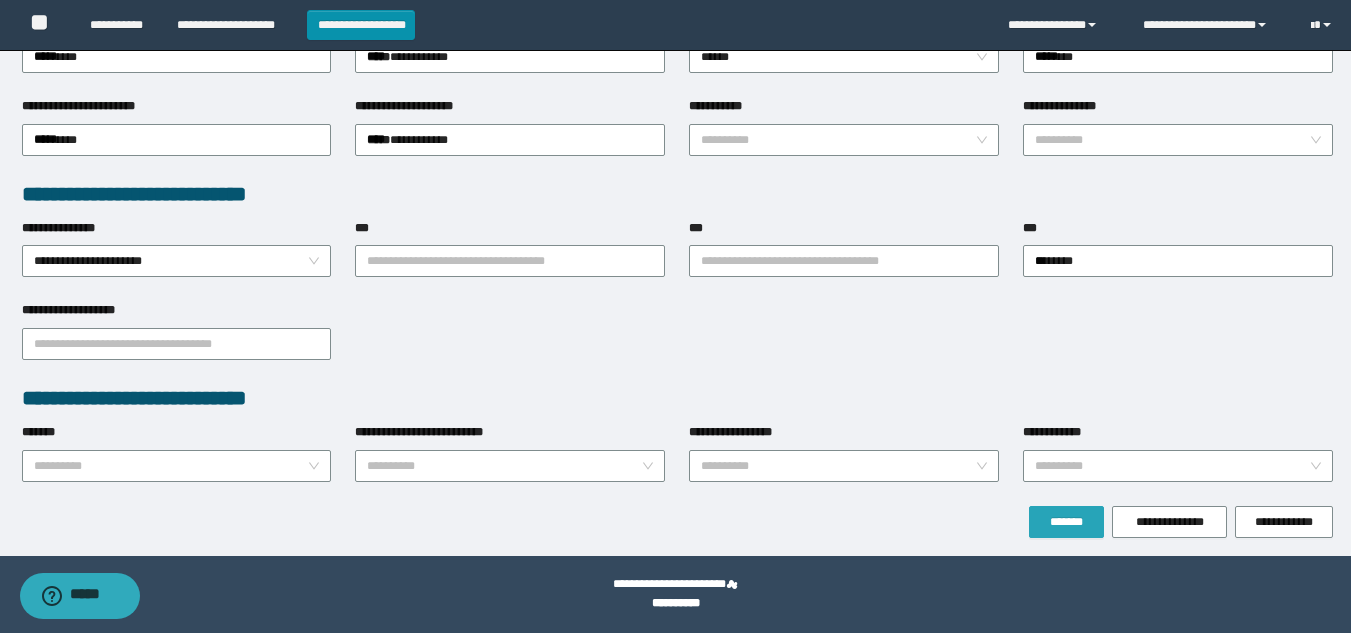 click on "*******" at bounding box center [1066, 522] 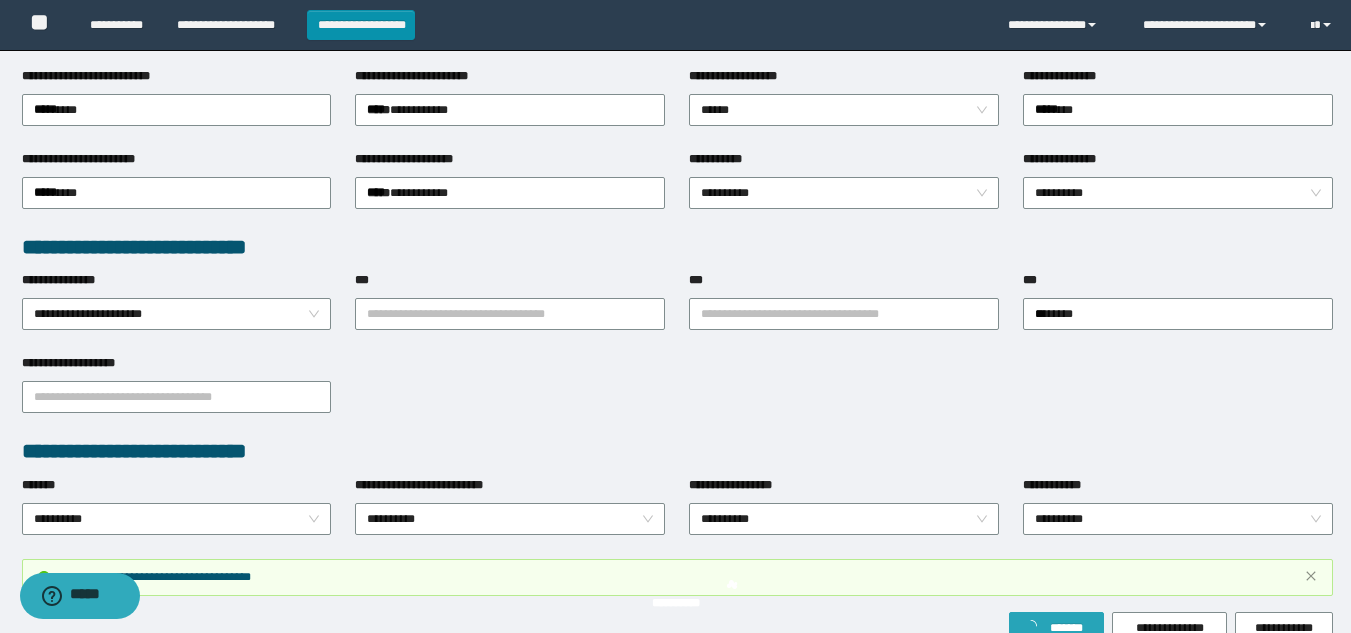 scroll, scrollTop: 481, scrollLeft: 0, axis: vertical 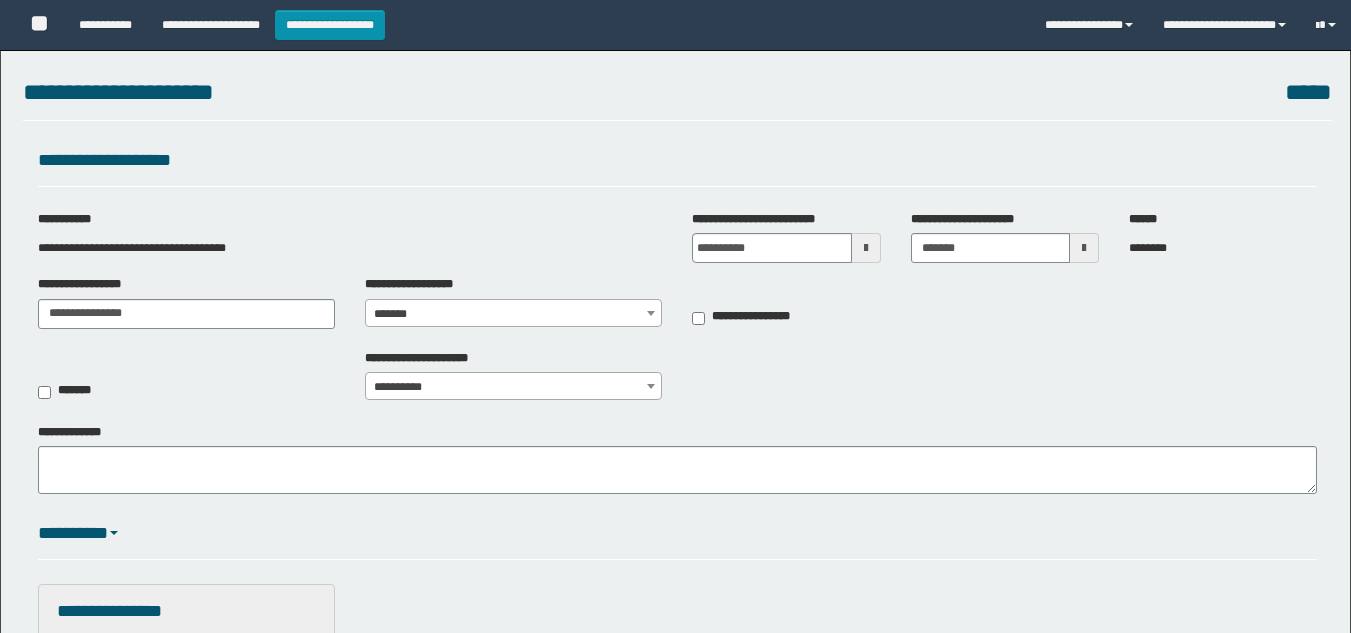 select on "***" 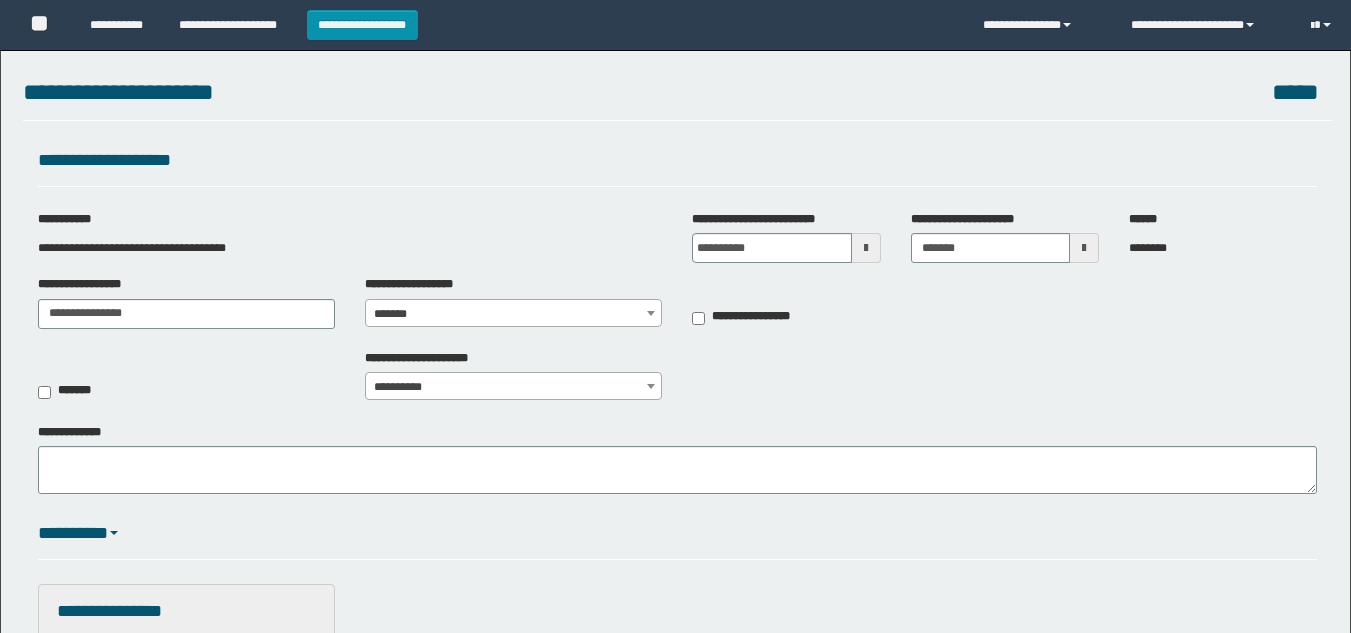 scroll, scrollTop: 1572, scrollLeft: 0, axis: vertical 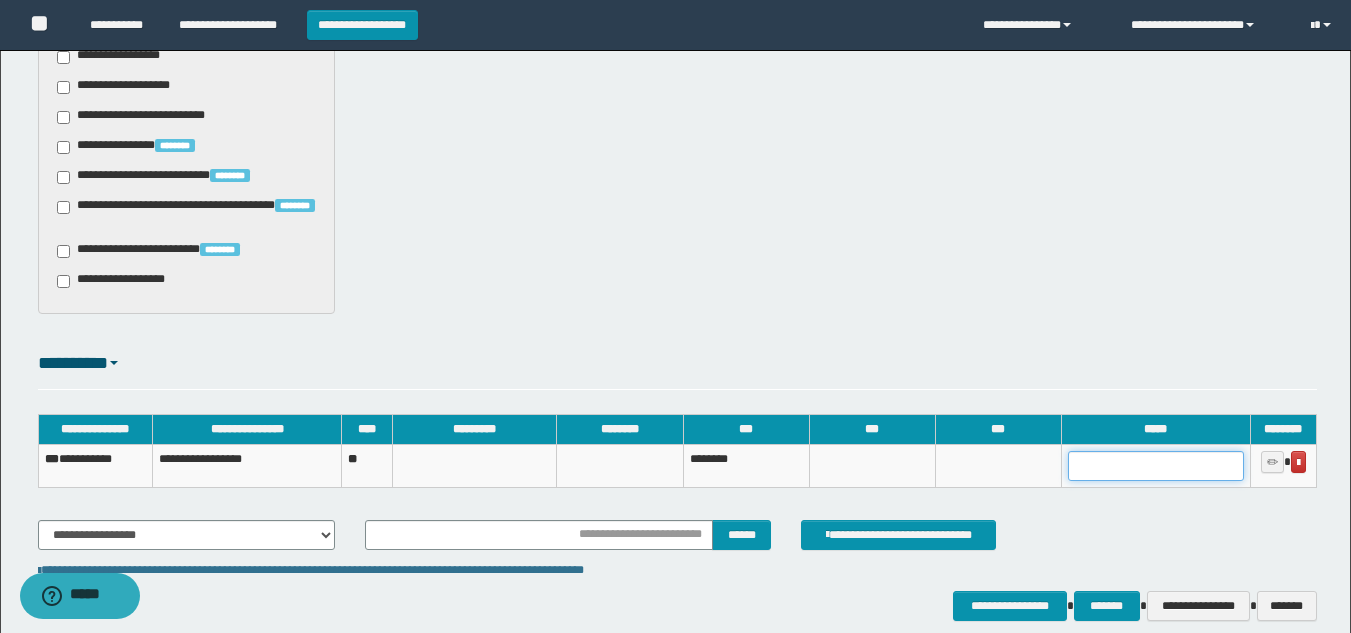 click at bounding box center [1156, 466] 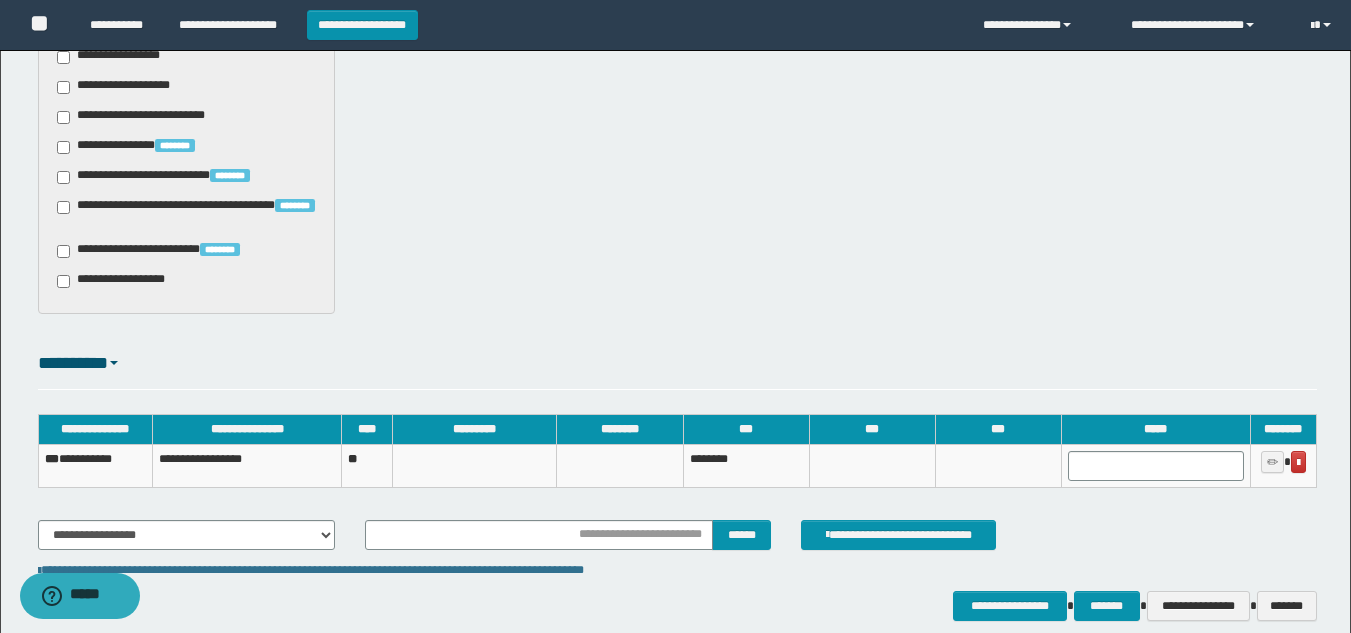 click on "**********" at bounding box center [677, -332] 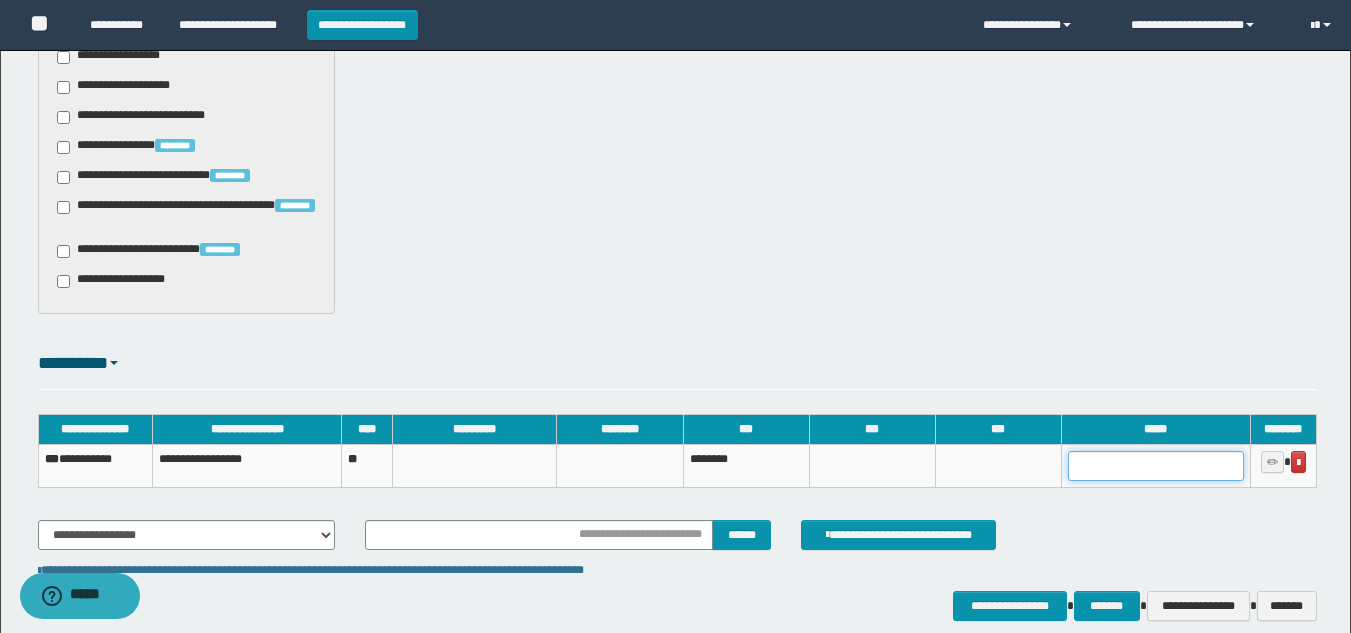 click at bounding box center [1156, 466] 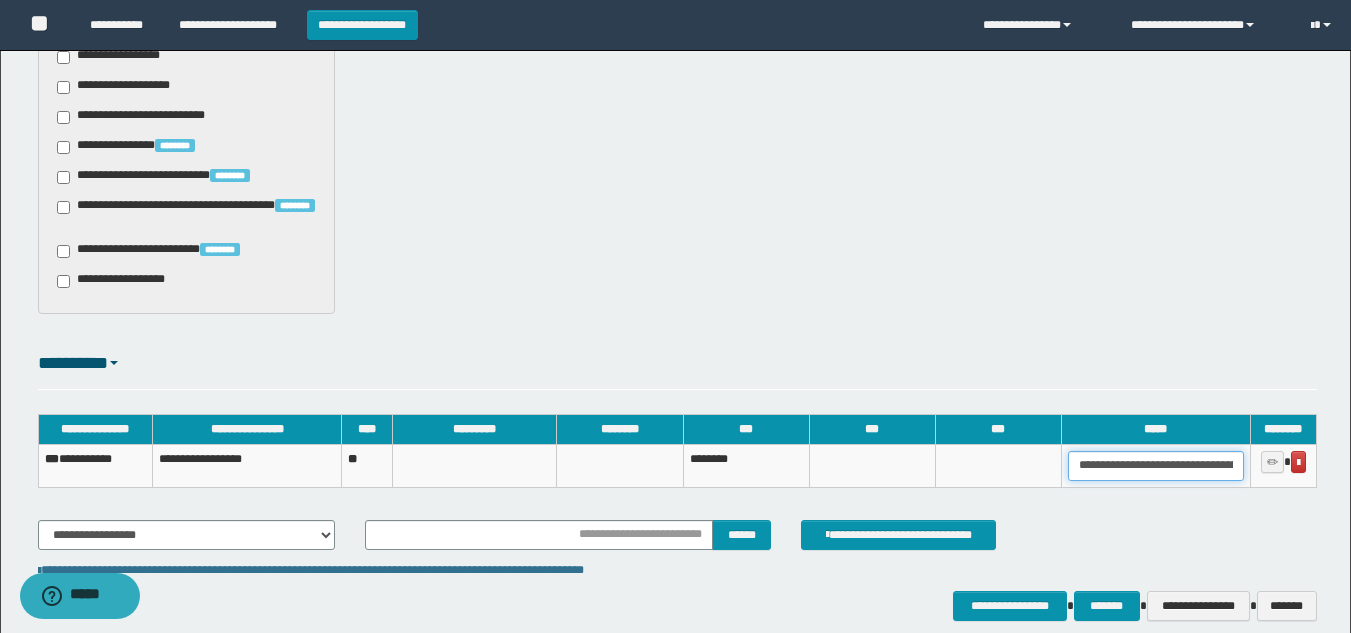 scroll, scrollTop: 0, scrollLeft: 91, axis: horizontal 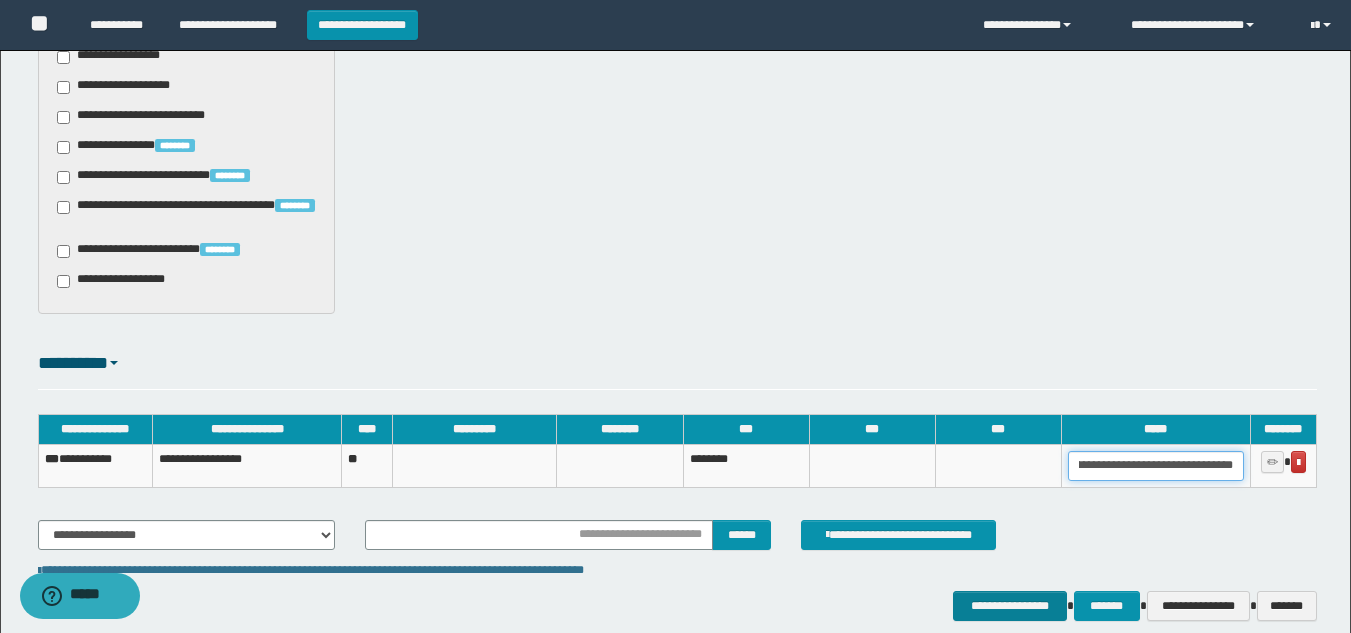 type on "**********" 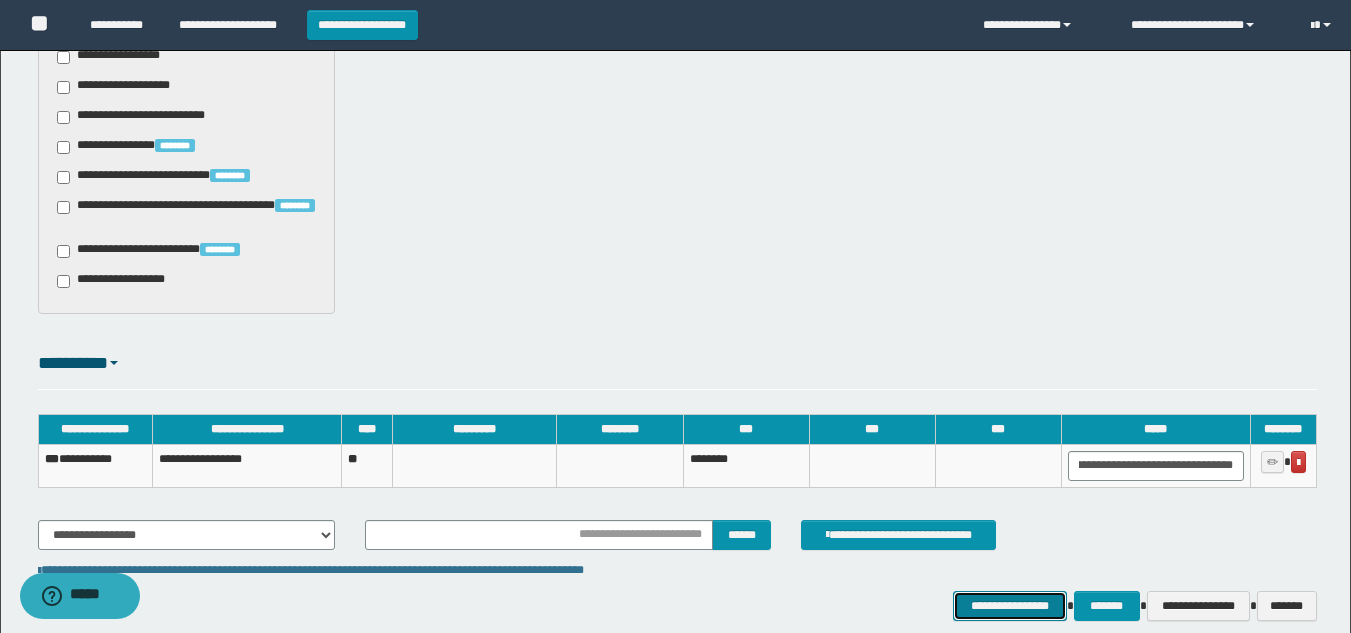 scroll, scrollTop: 0, scrollLeft: 0, axis: both 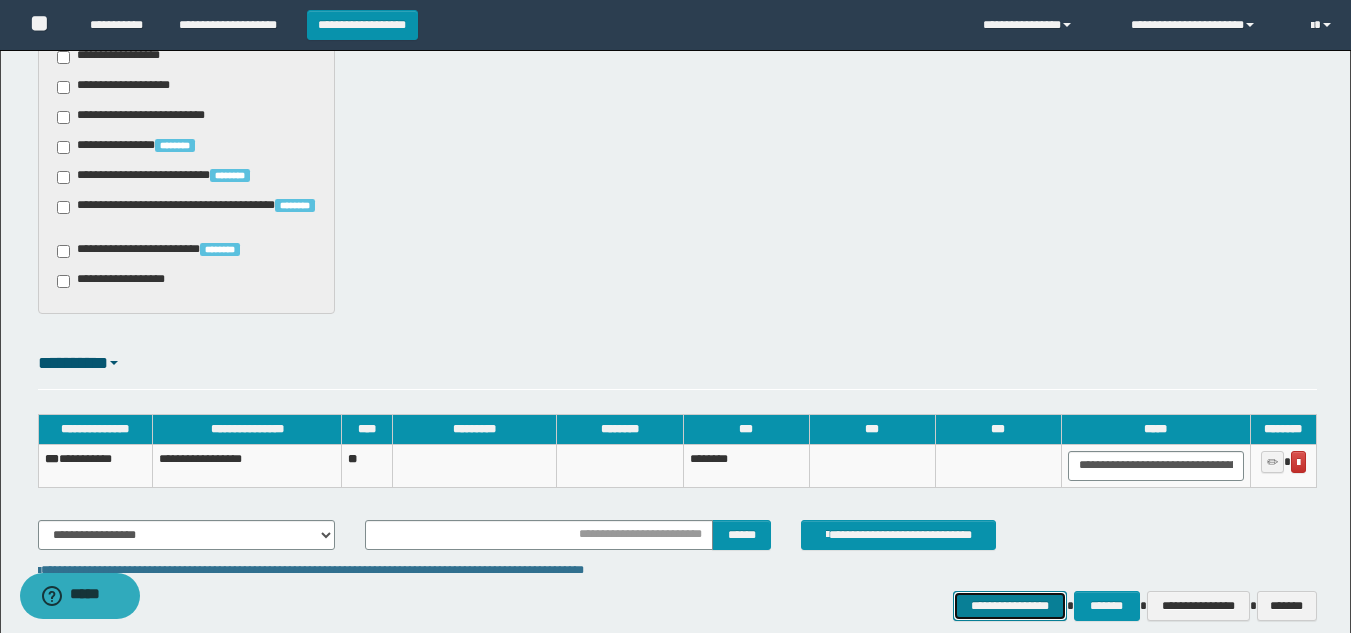 click on "**********" at bounding box center [1009, 606] 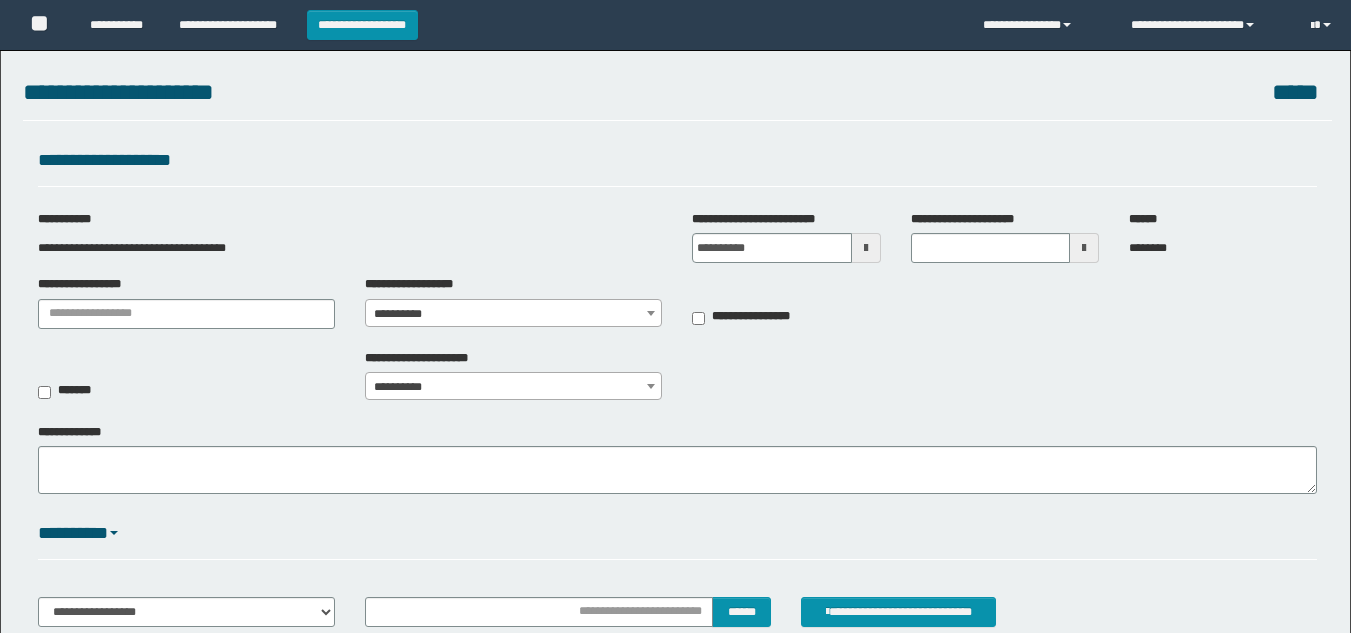 scroll, scrollTop: 0, scrollLeft: 0, axis: both 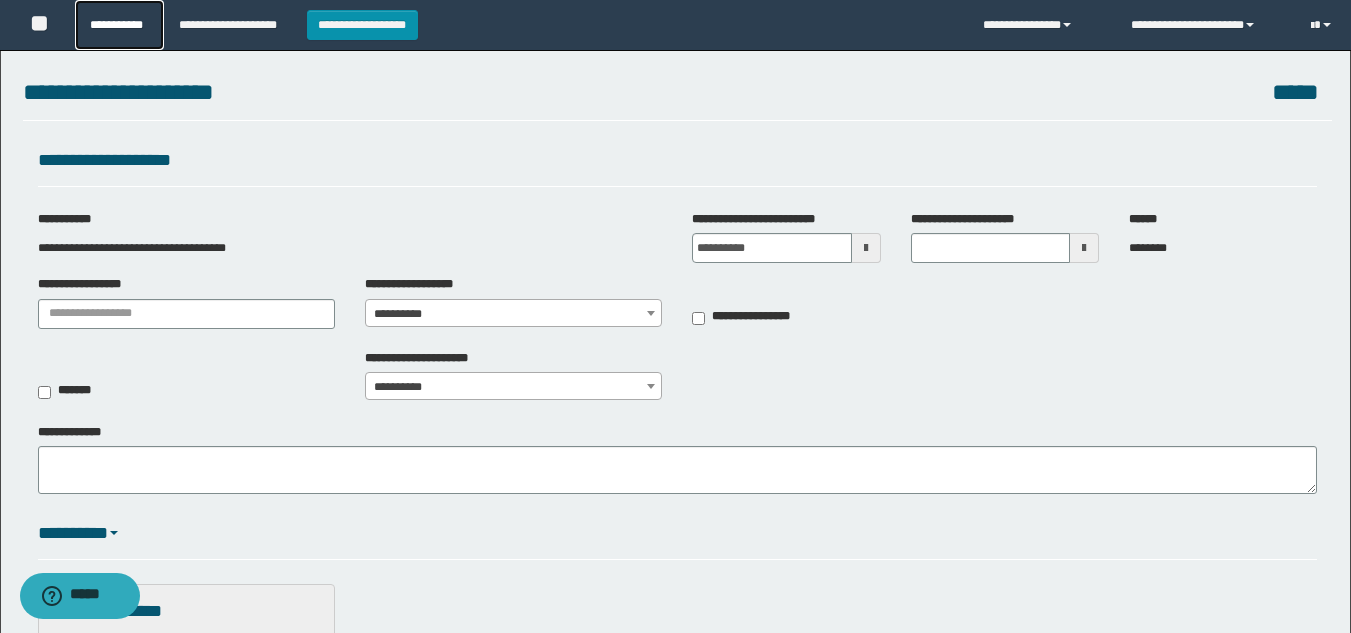click on "**********" at bounding box center [119, 25] 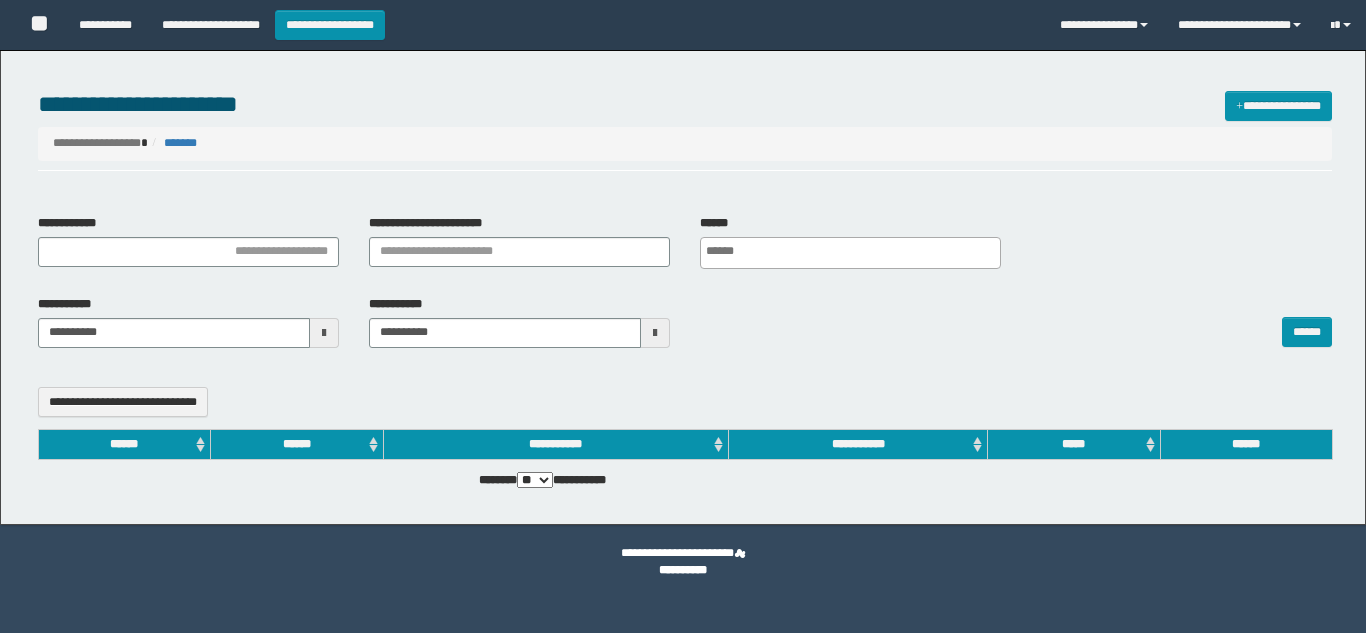 select 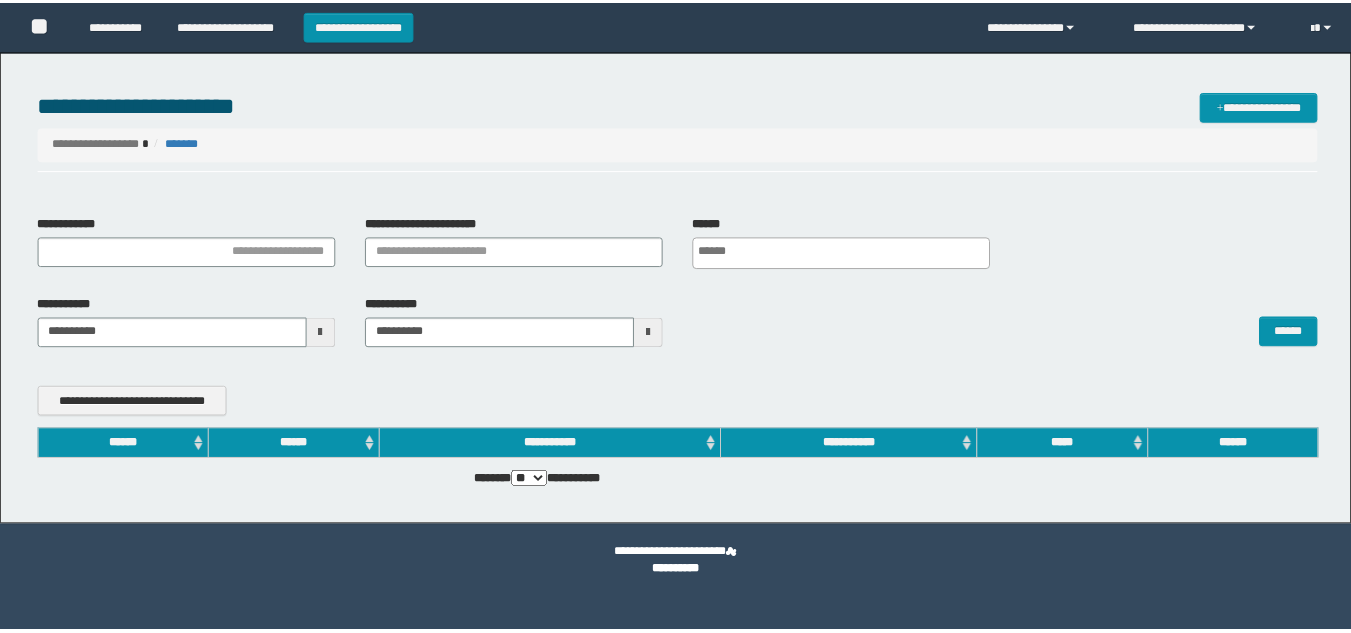 scroll, scrollTop: 0, scrollLeft: 0, axis: both 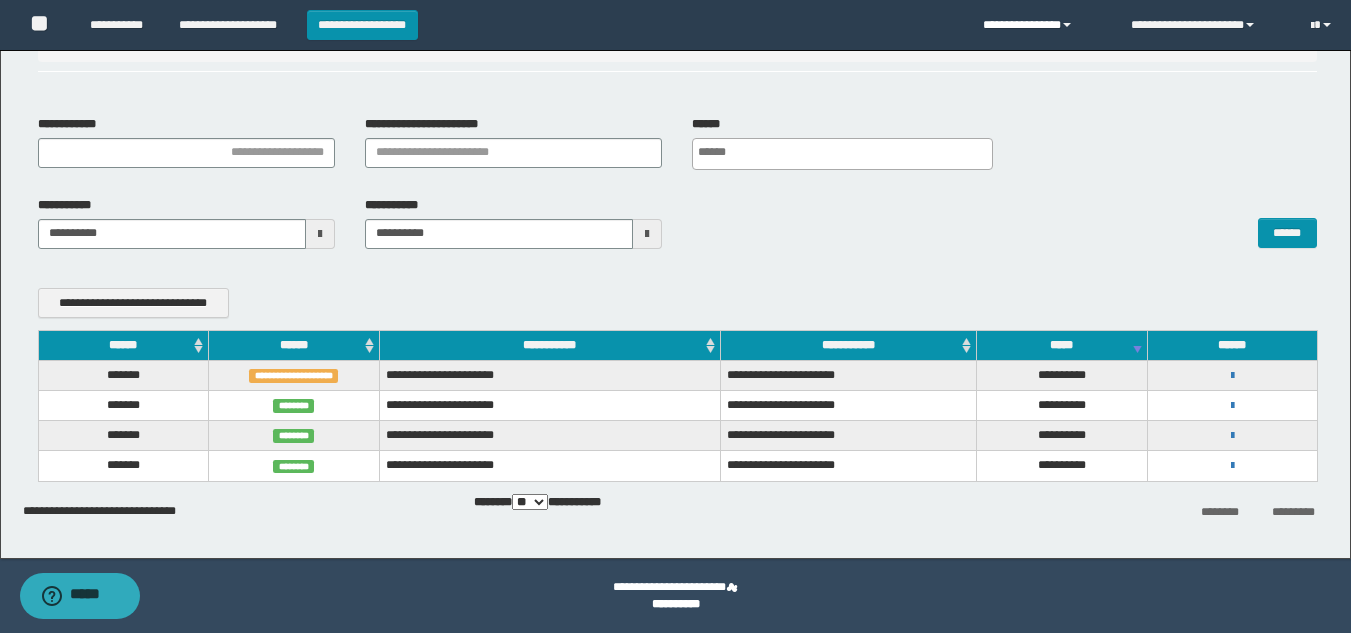 click on "**********" at bounding box center [1042, 25] 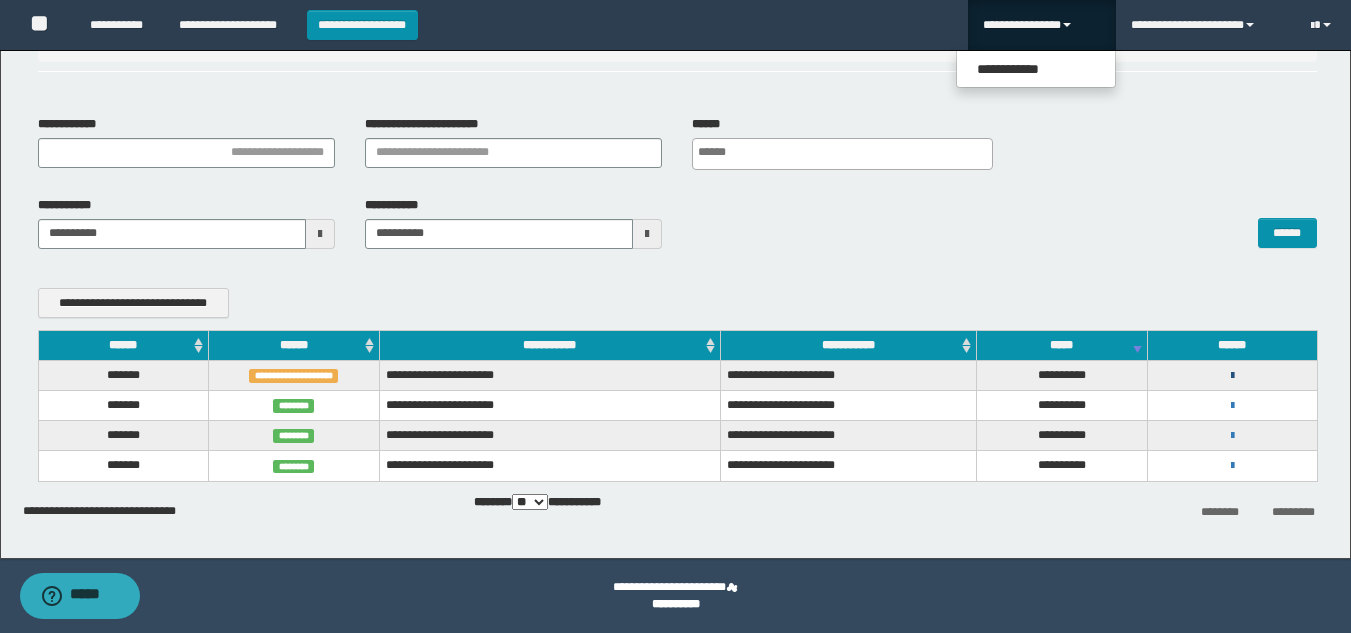 click at bounding box center [1232, 376] 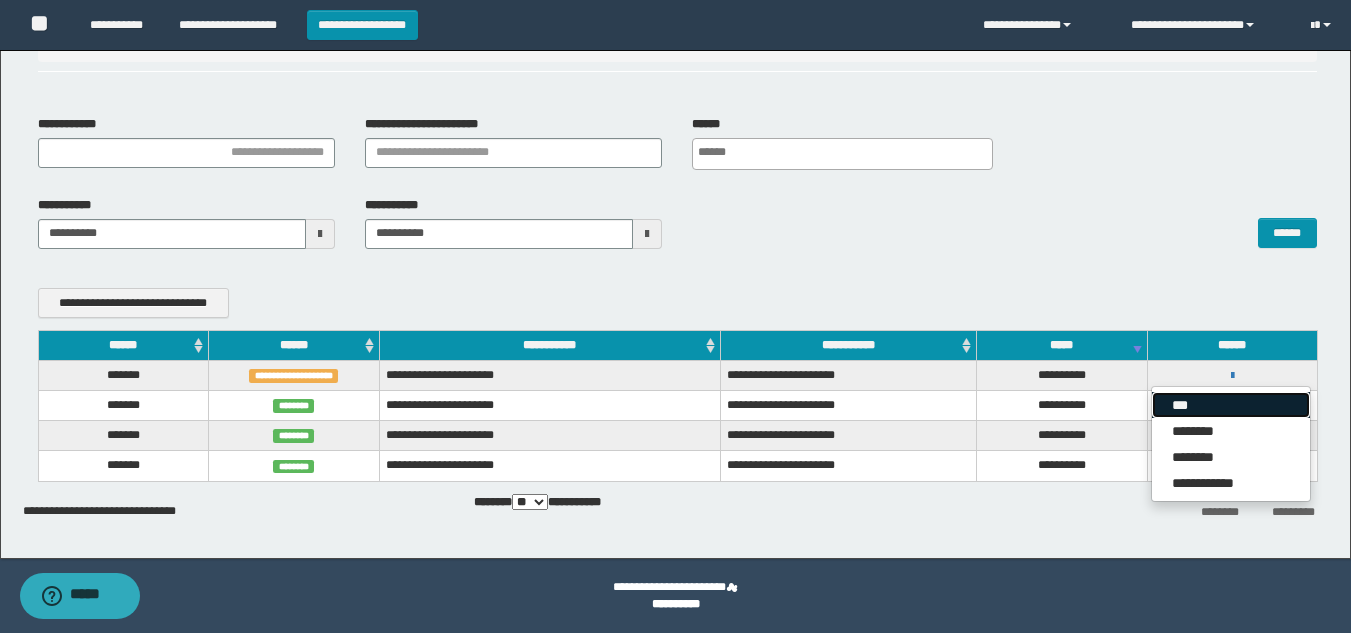 click on "***" at bounding box center (1231, 405) 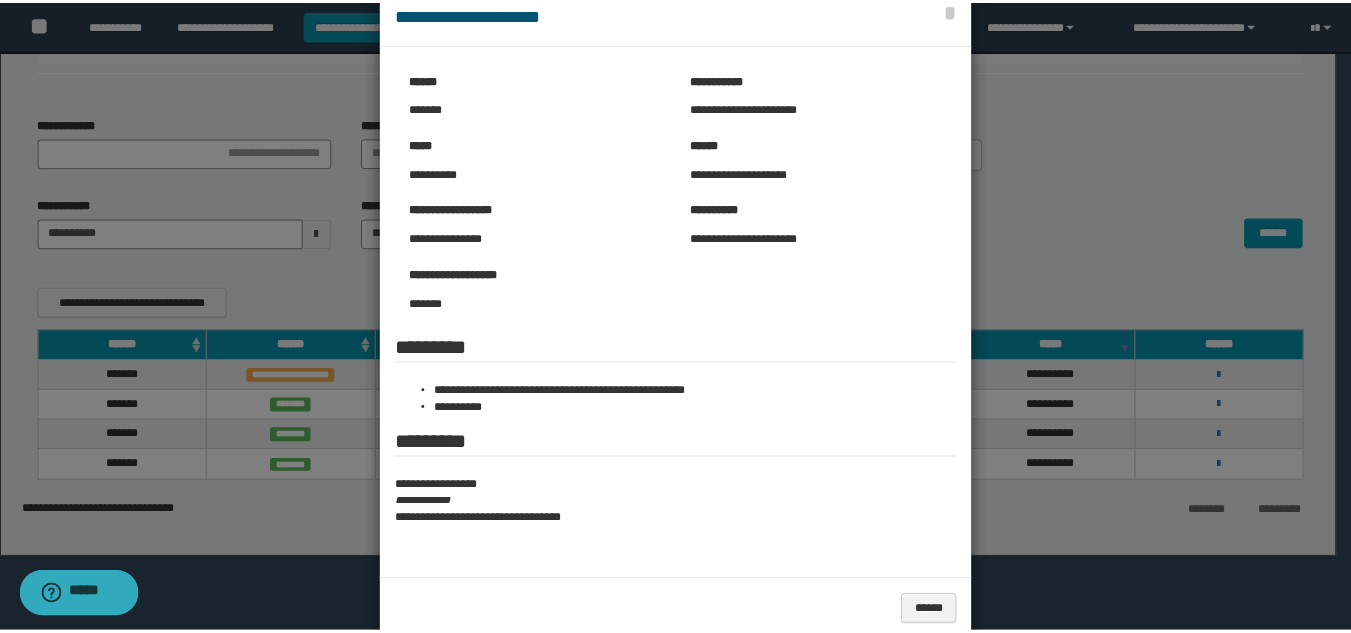 scroll, scrollTop: 83, scrollLeft: 0, axis: vertical 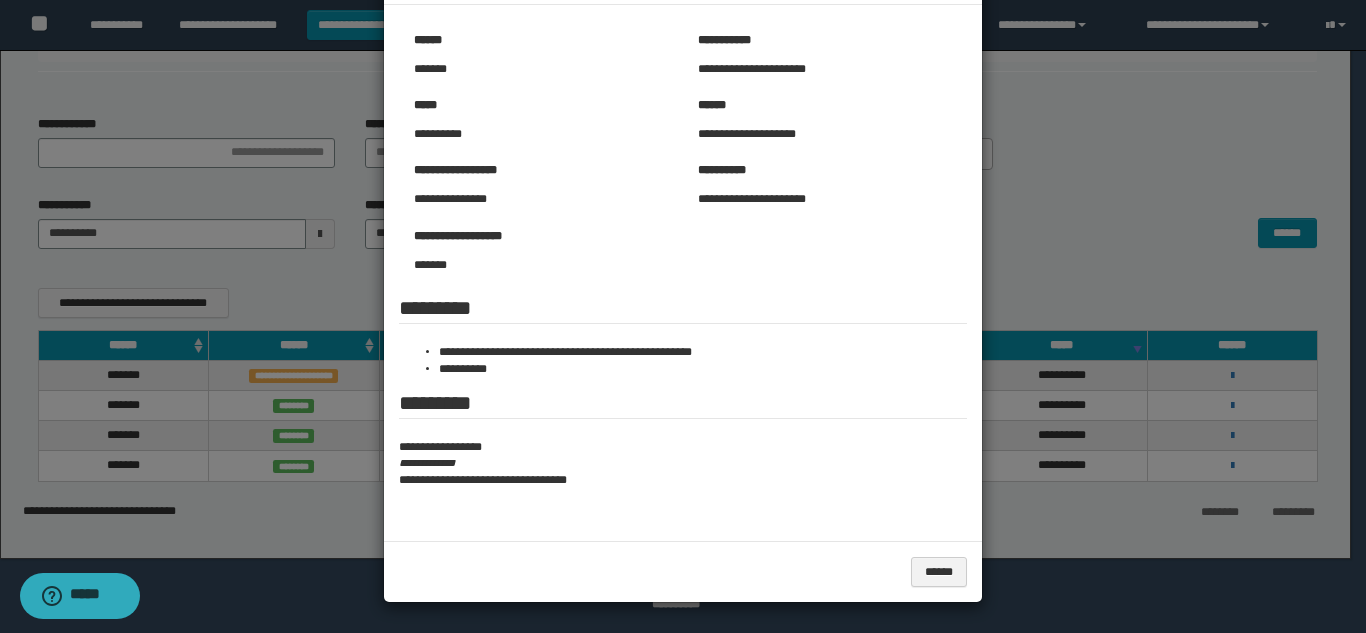 click at bounding box center (683, 275) 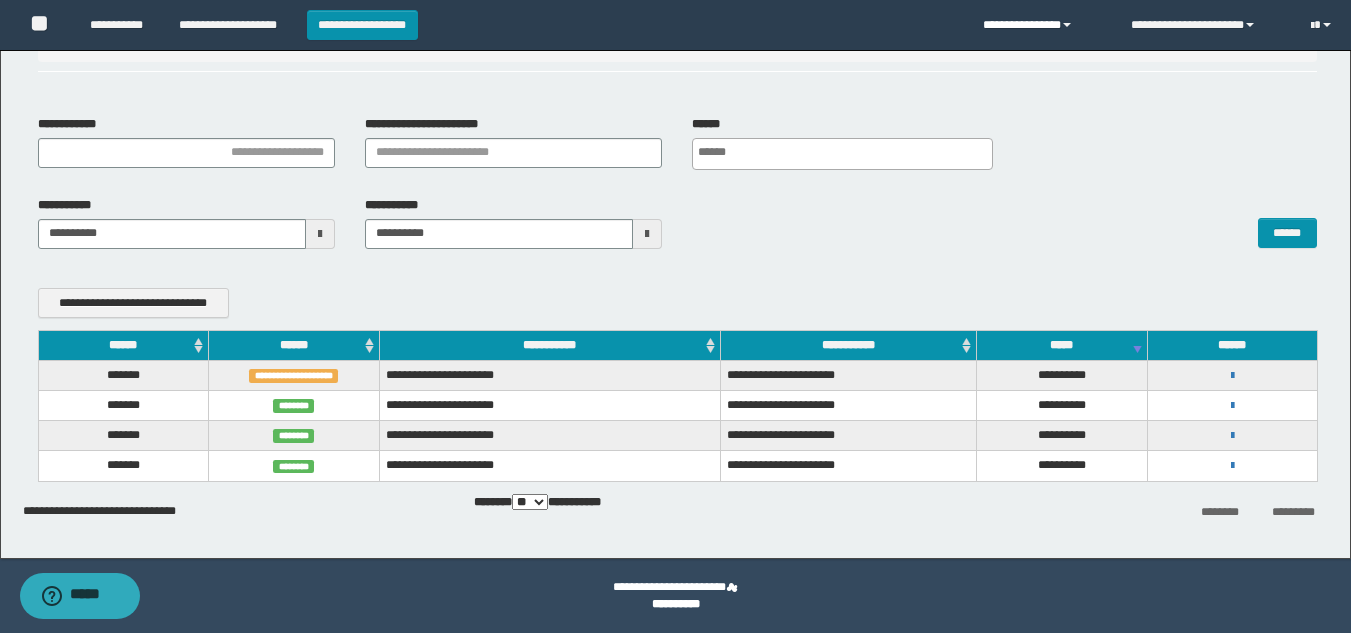click on "**********" at bounding box center [1042, 25] 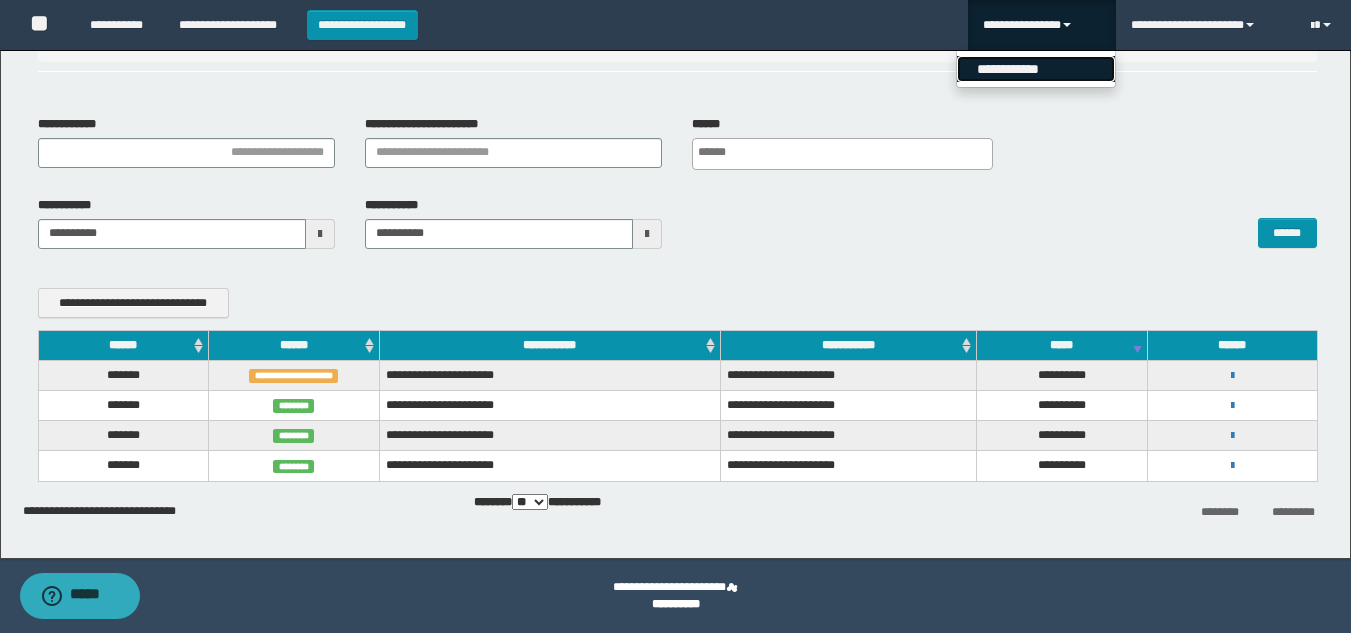 click on "**********" at bounding box center [1036, 69] 